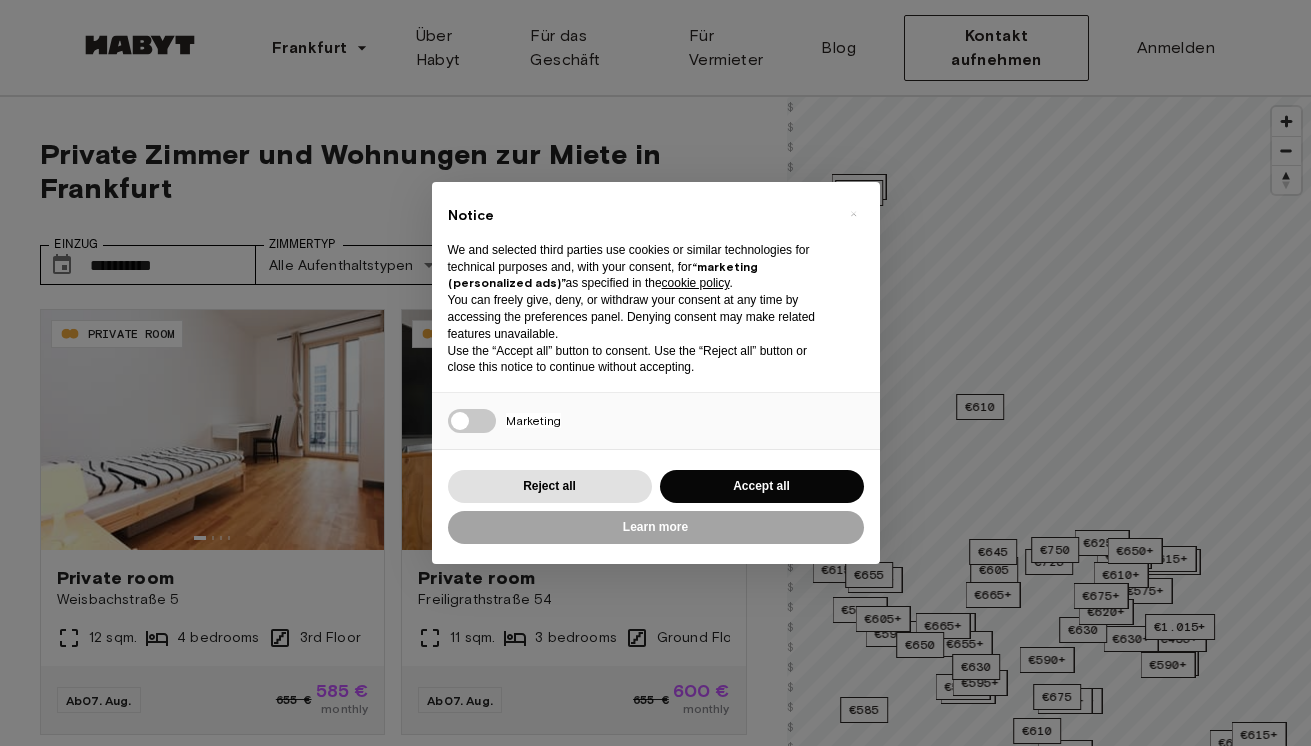 scroll, scrollTop: 0, scrollLeft: 0, axis: both 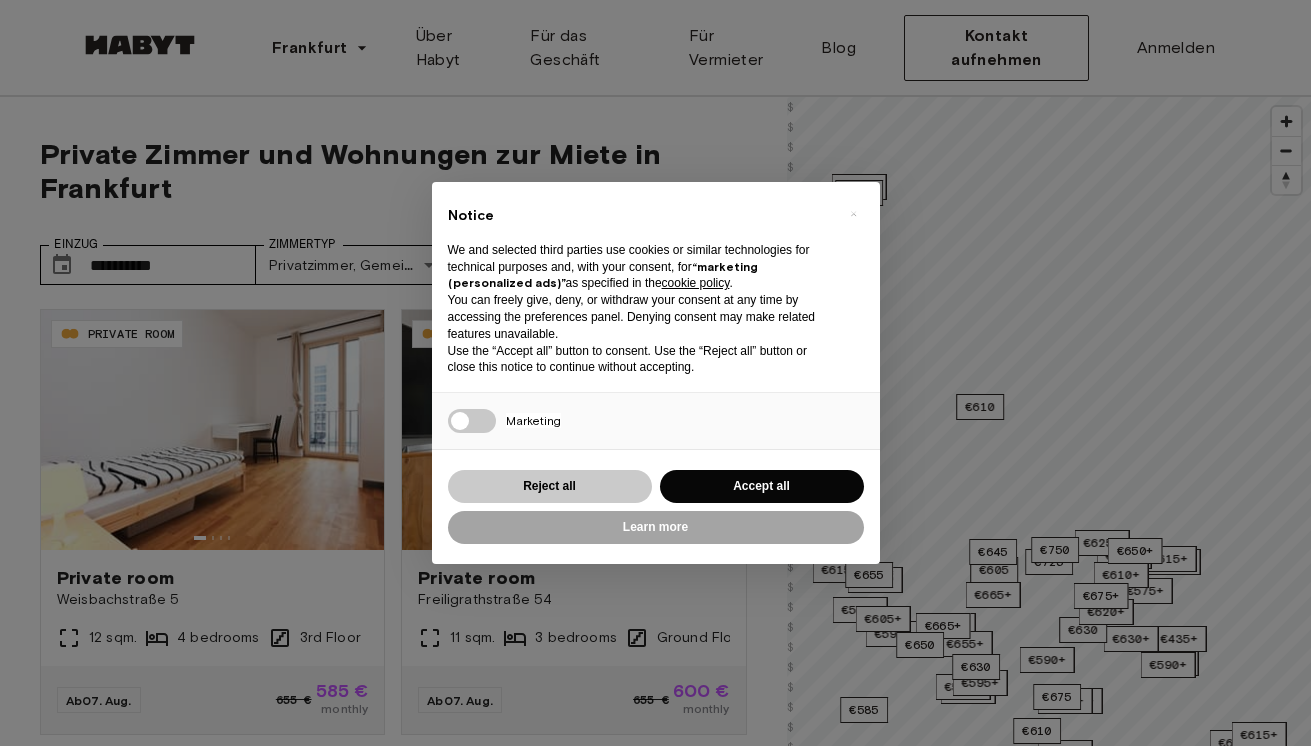 click on "Reject all" at bounding box center [550, 486] 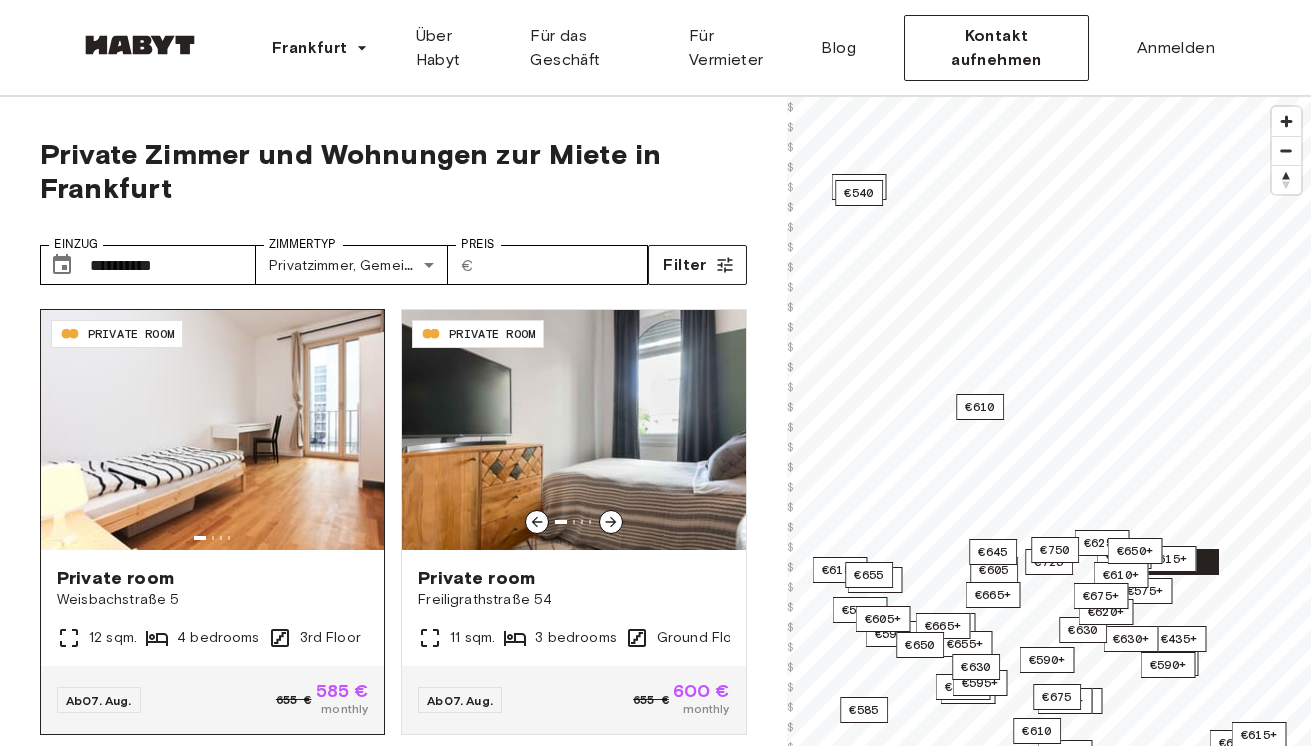 scroll, scrollTop: 0, scrollLeft: 0, axis: both 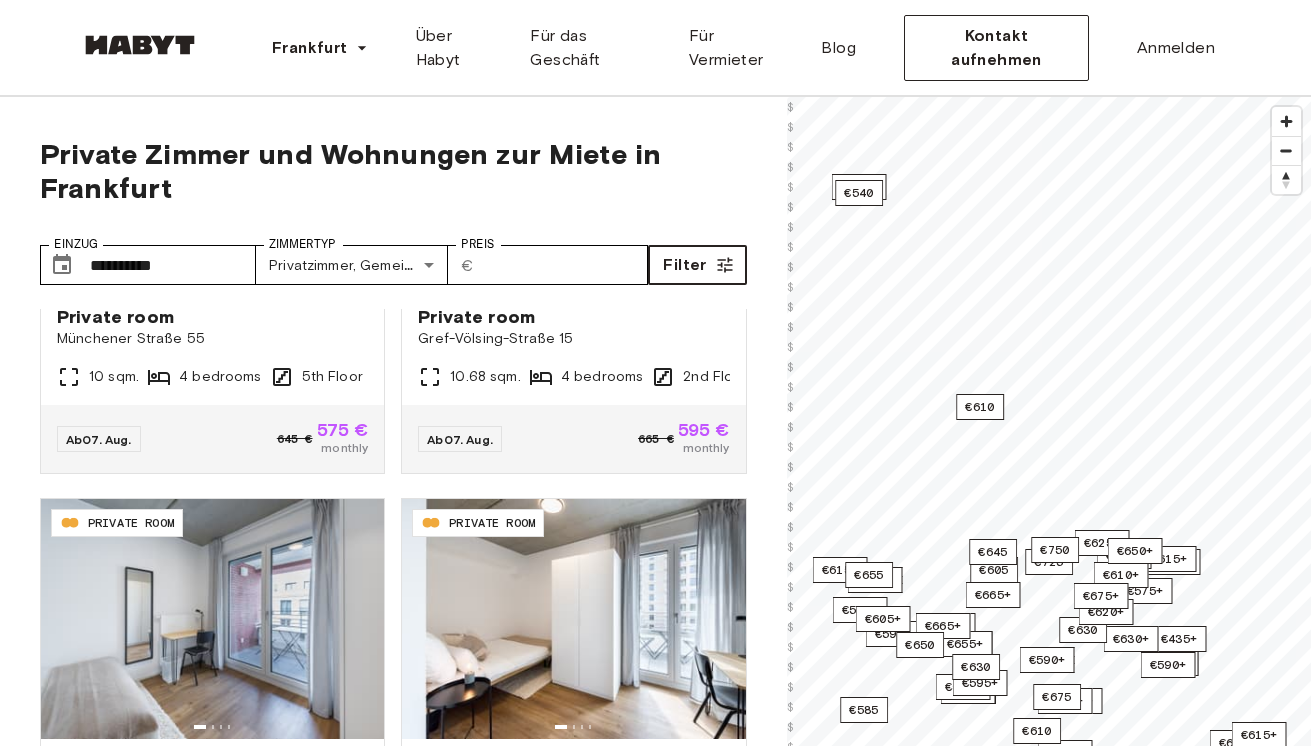 click 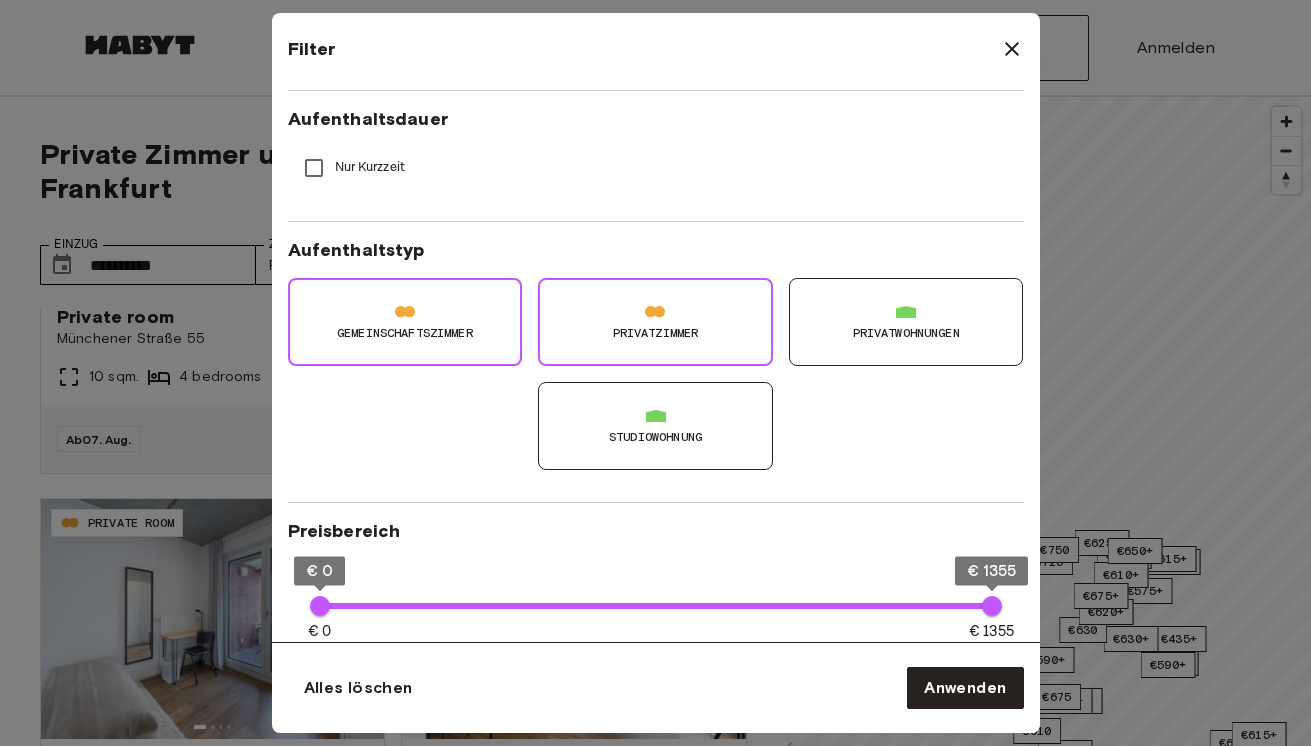 scroll, scrollTop: 137, scrollLeft: 0, axis: vertical 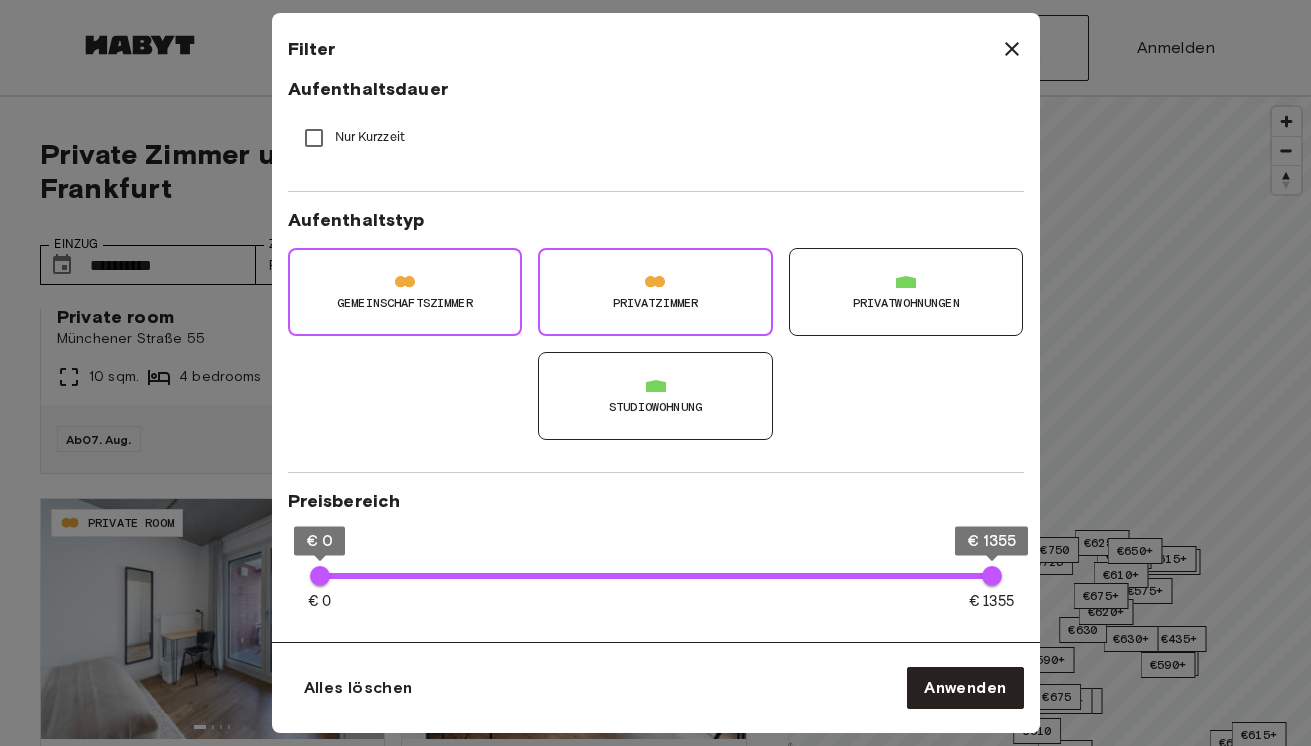 click on "Privatwohnungen" at bounding box center [906, 292] 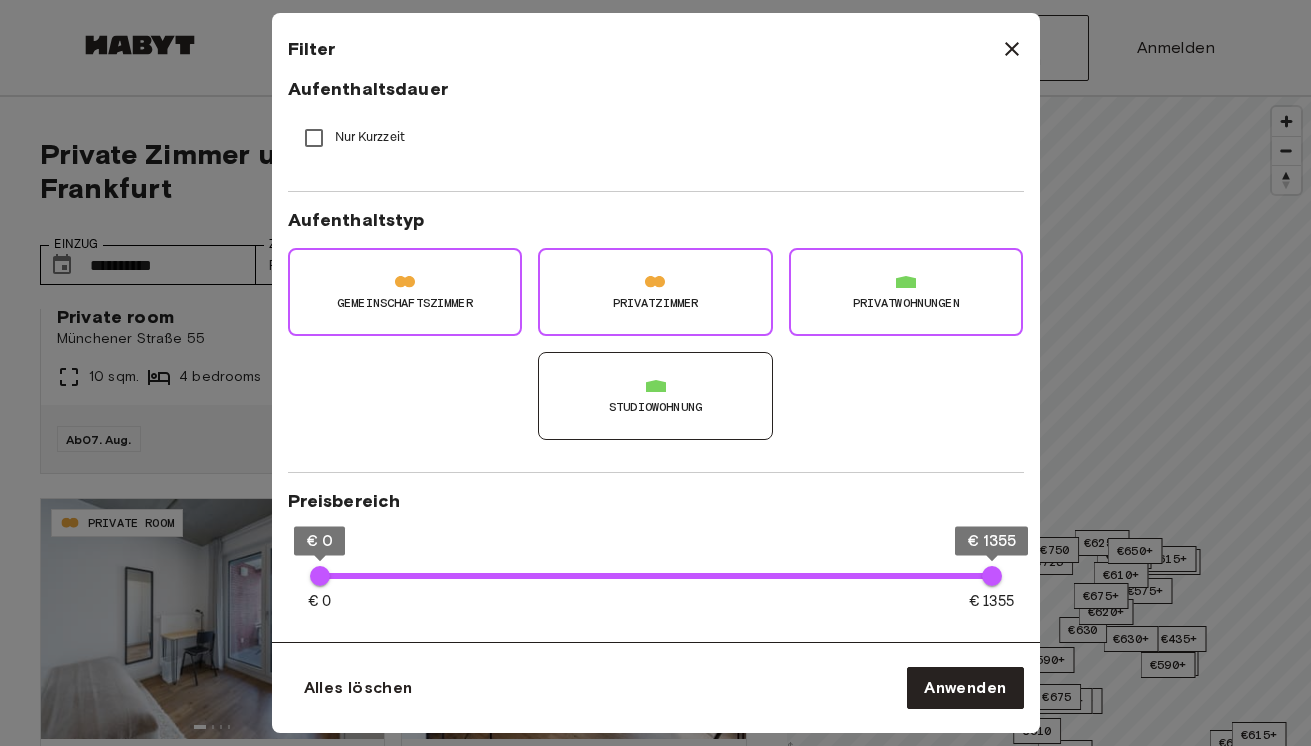 click on "Privatwohnungen" at bounding box center [906, 292] 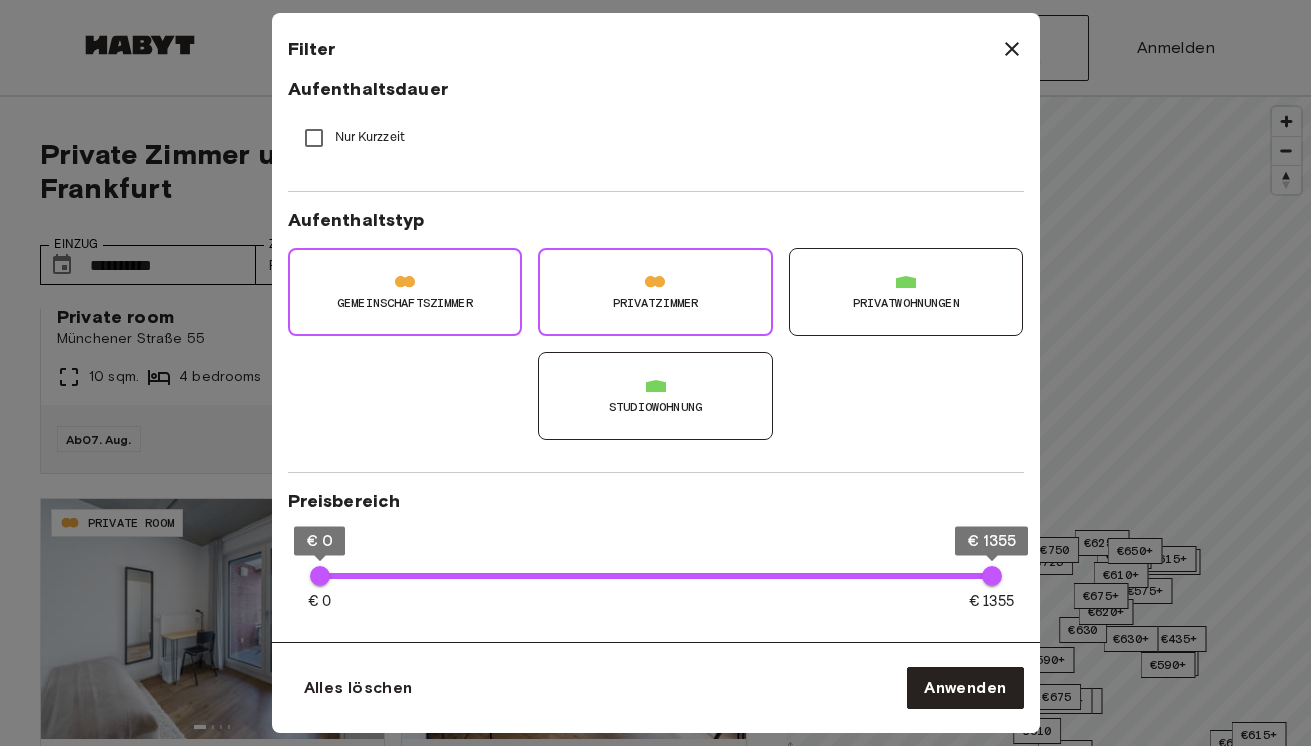 click on "Privatwohnungen" at bounding box center [906, 292] 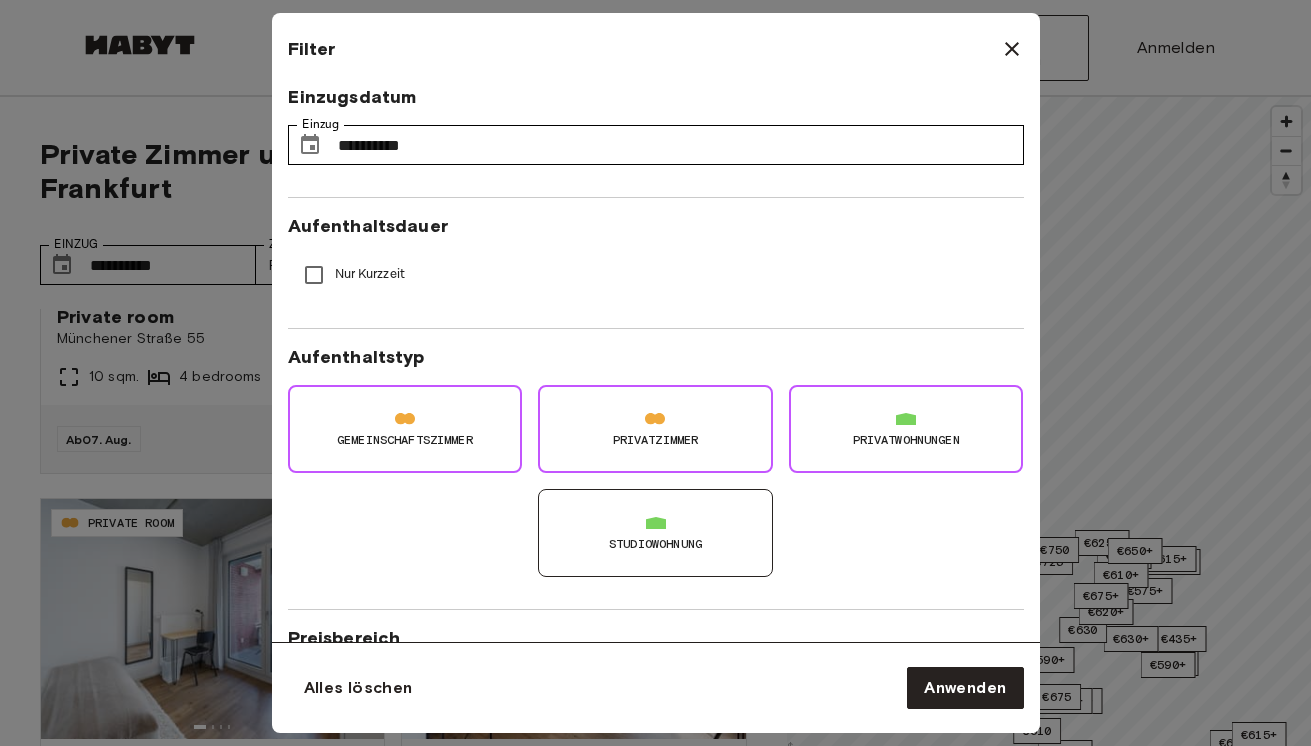 scroll, scrollTop: 0, scrollLeft: 0, axis: both 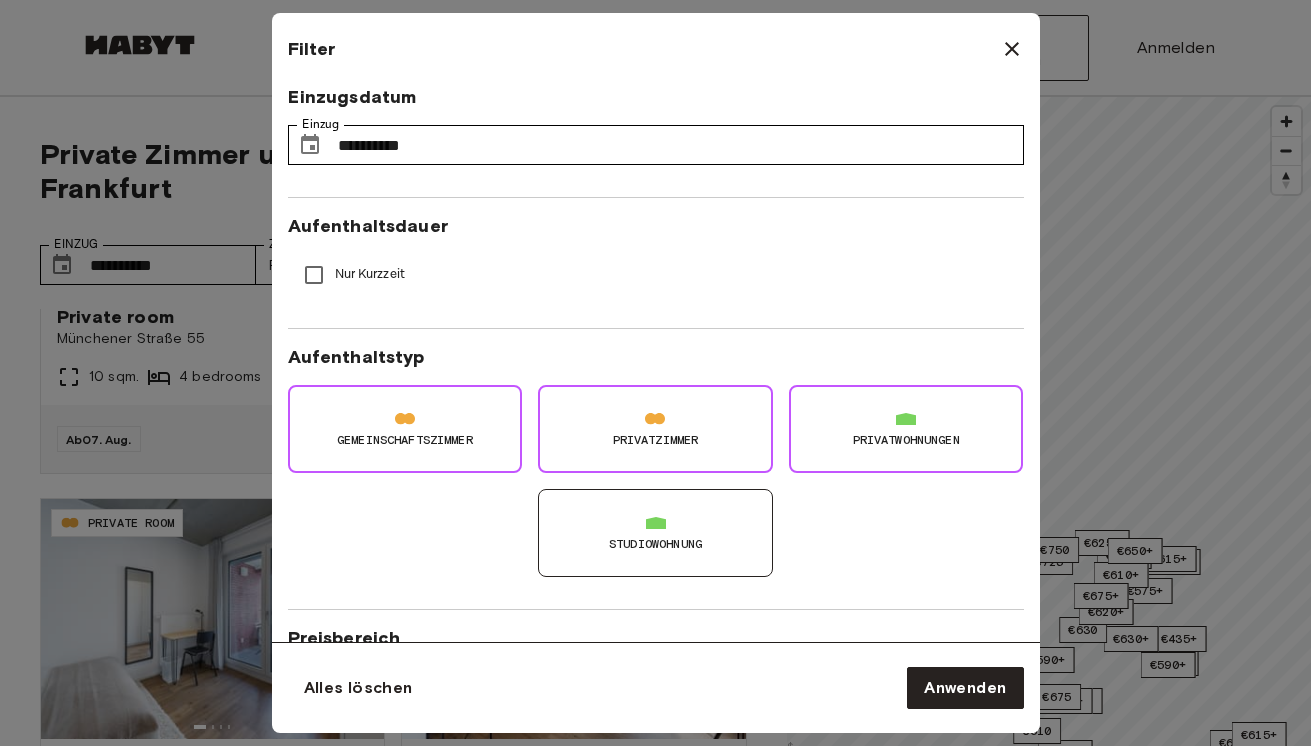 click on "Privatwohnungen" at bounding box center (906, 440) 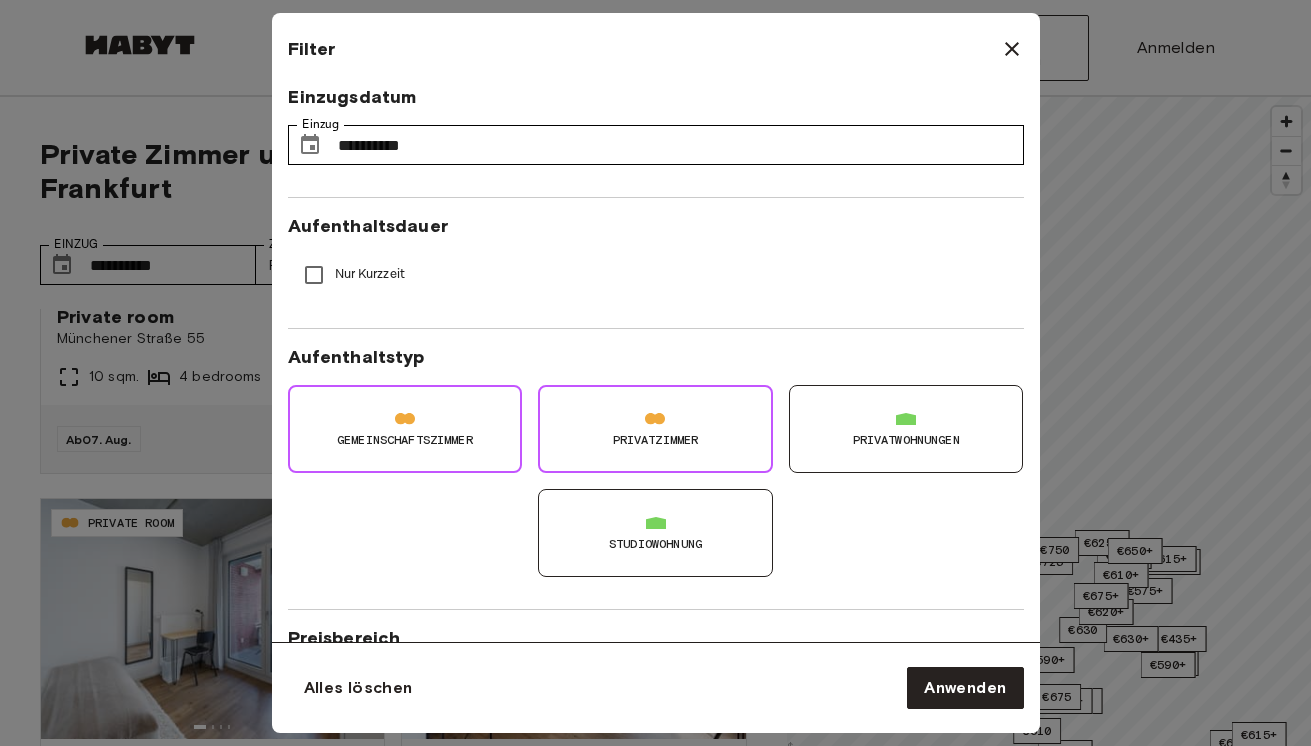 type on "**********" 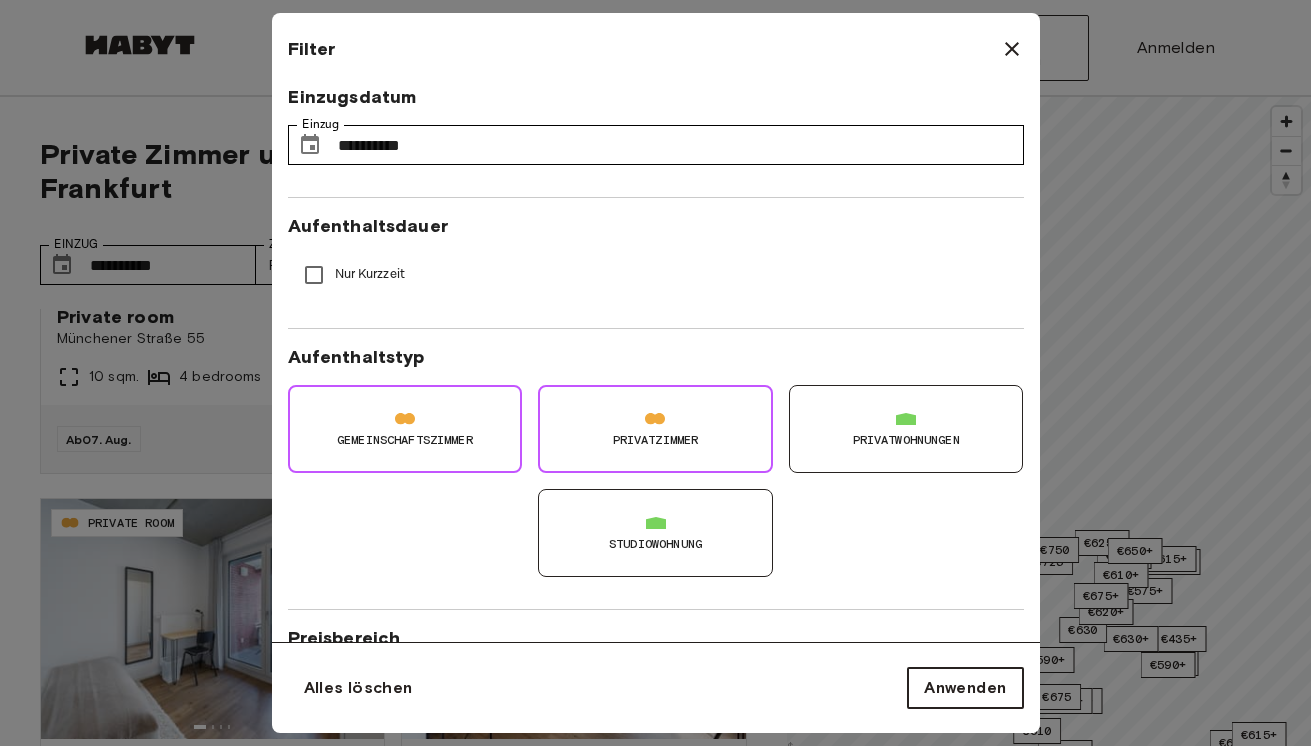 click on "Anwenden" at bounding box center [965, 688] 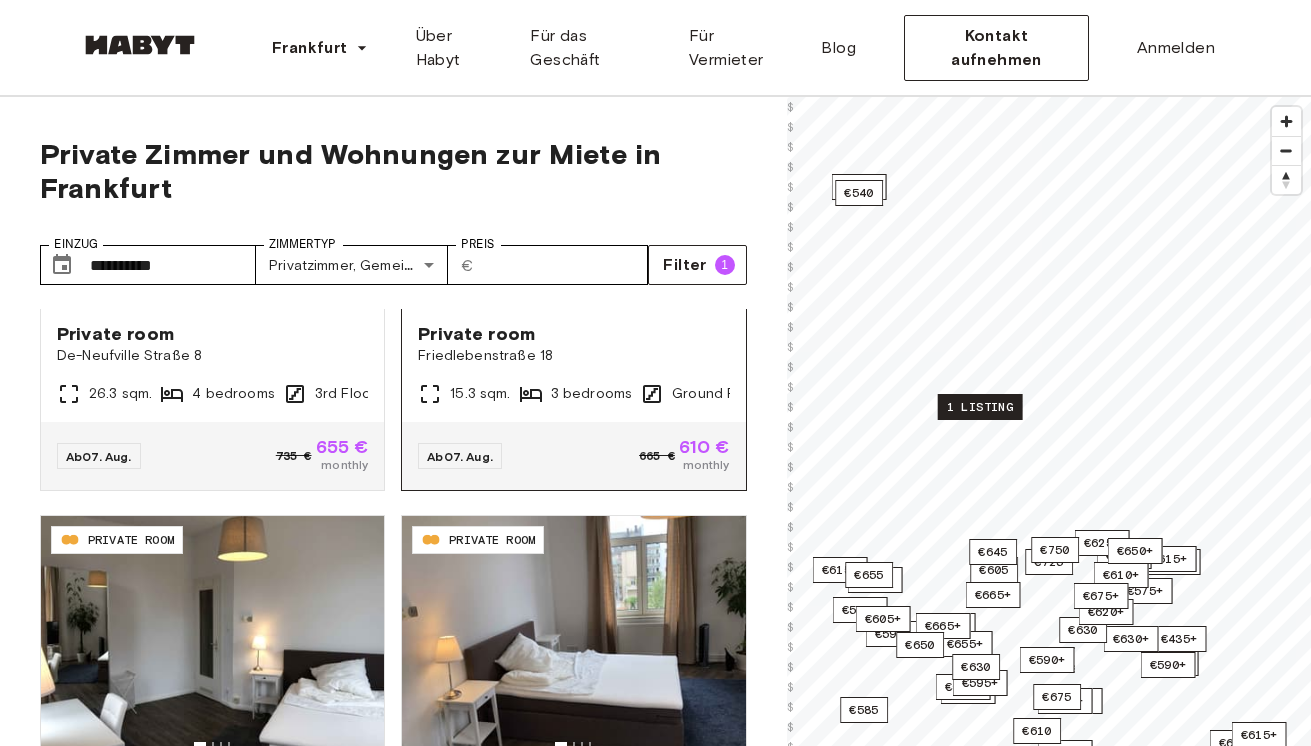 scroll, scrollTop: 3844, scrollLeft: 0, axis: vertical 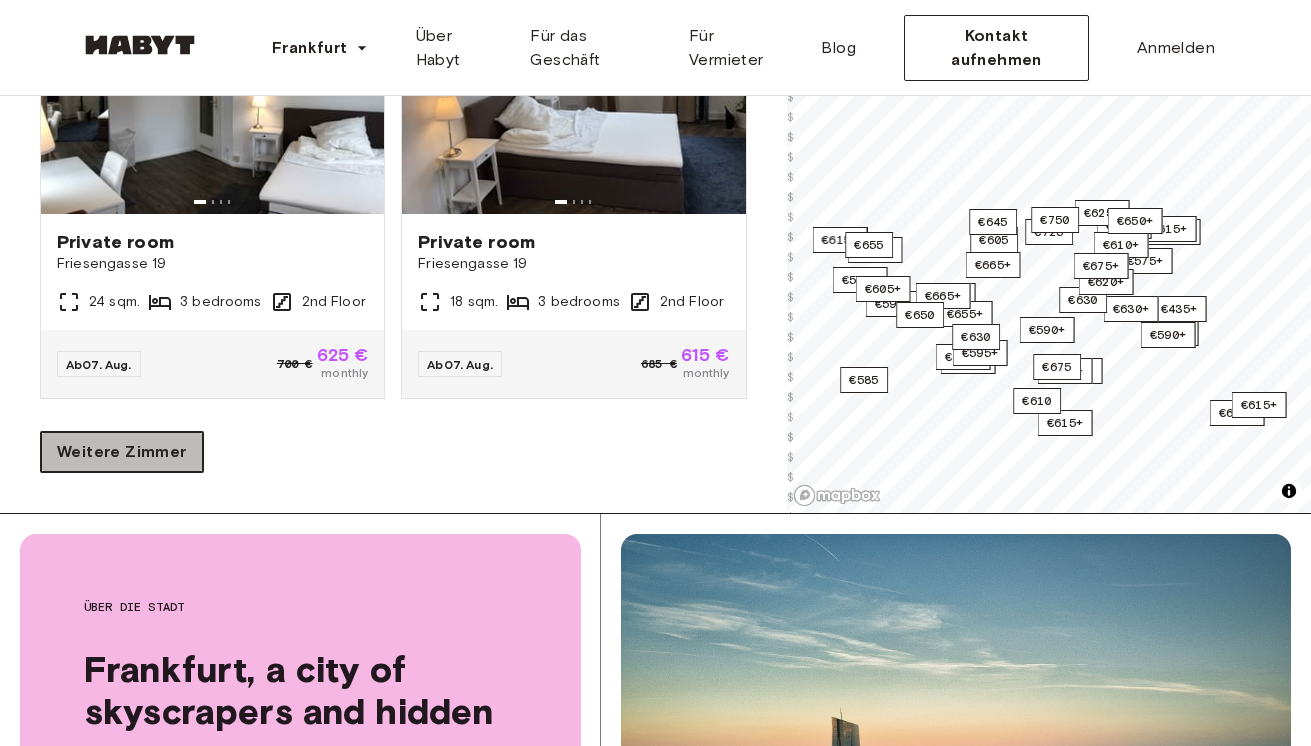 click on "Weitere Zimmer" at bounding box center (122, 452) 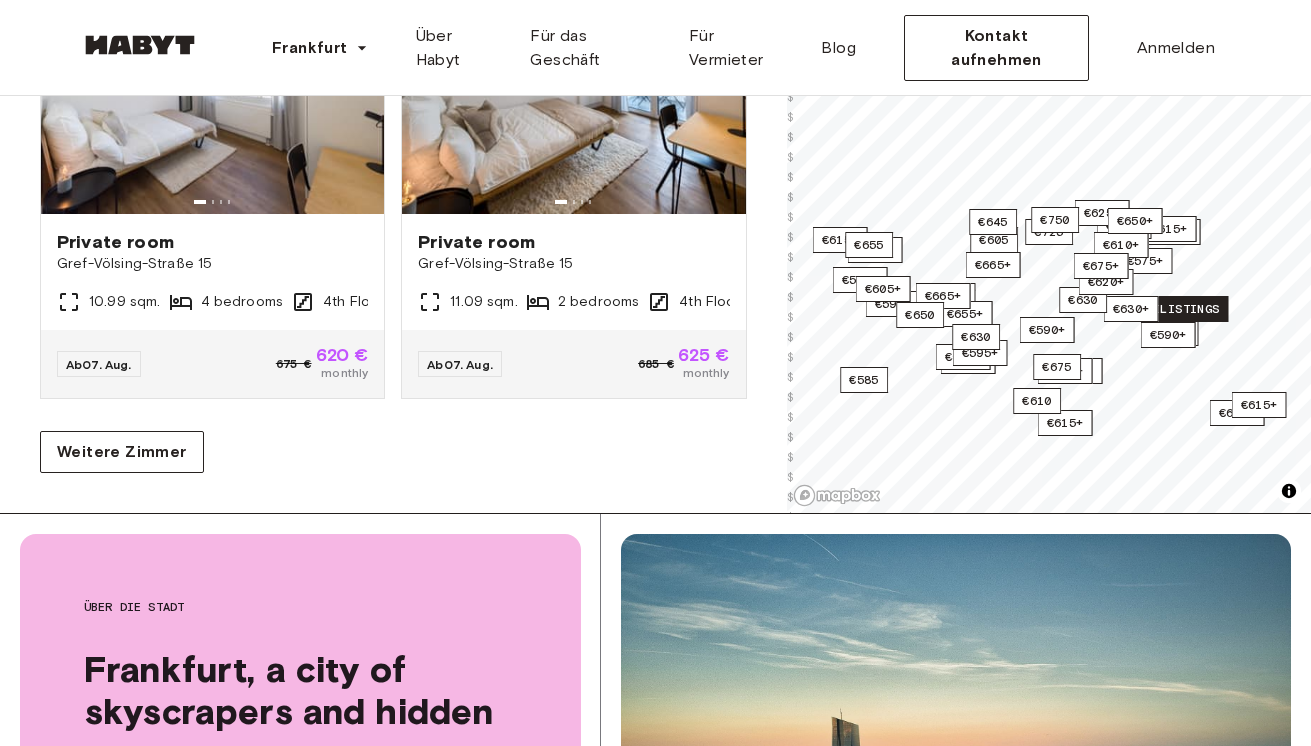 scroll, scrollTop: 8344, scrollLeft: 0, axis: vertical 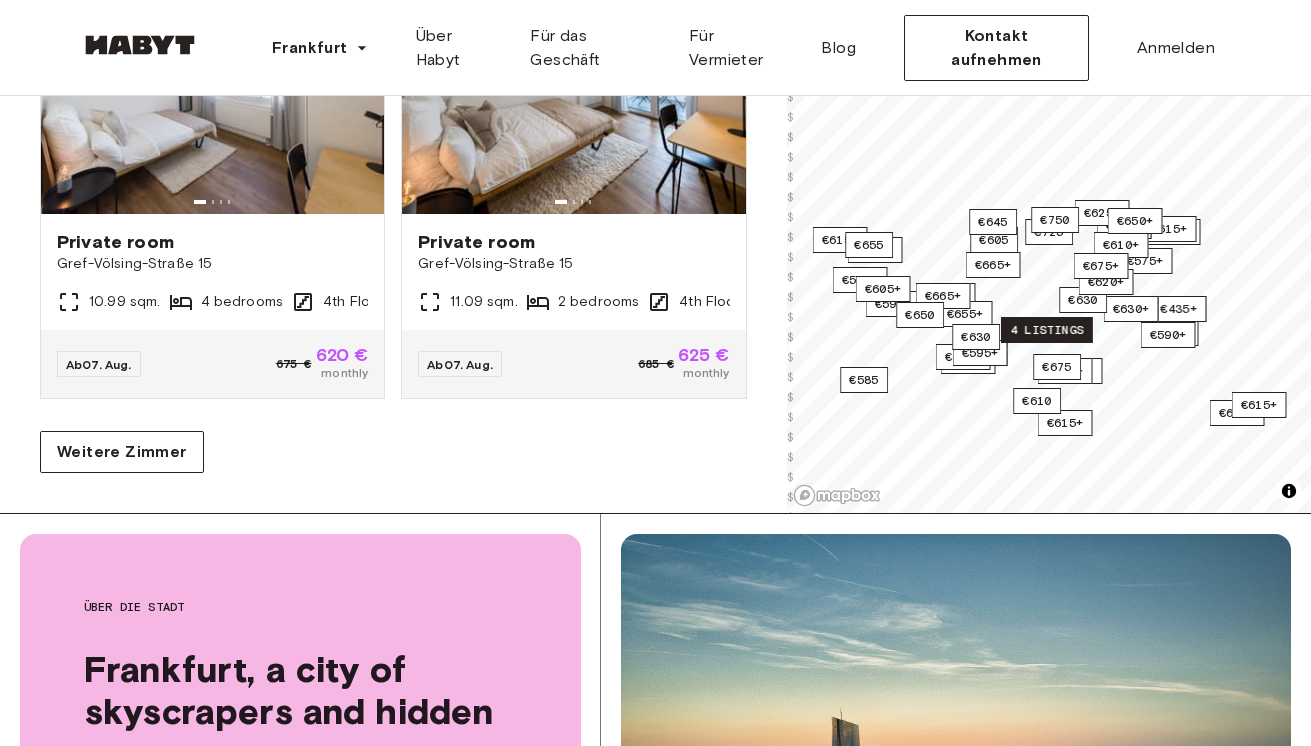 click on "4 listings" at bounding box center (1047, 330) 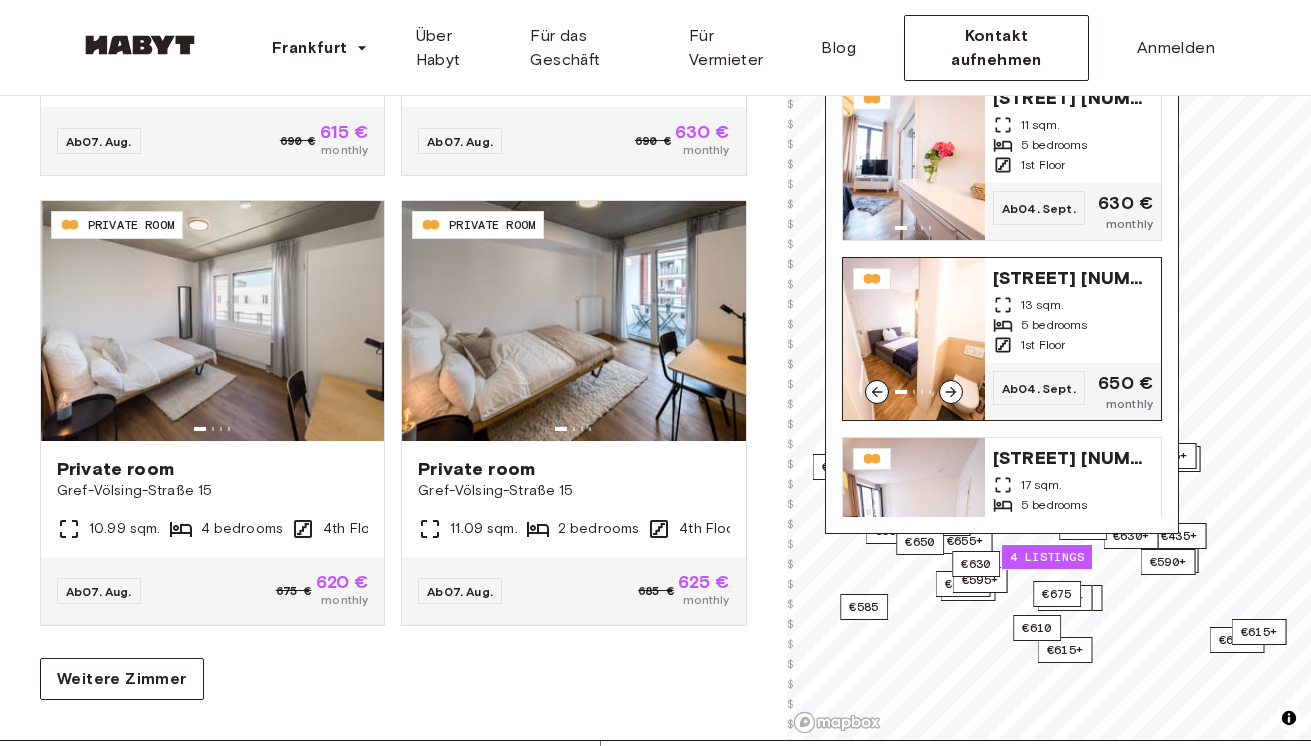 scroll, scrollTop: 305, scrollLeft: 0, axis: vertical 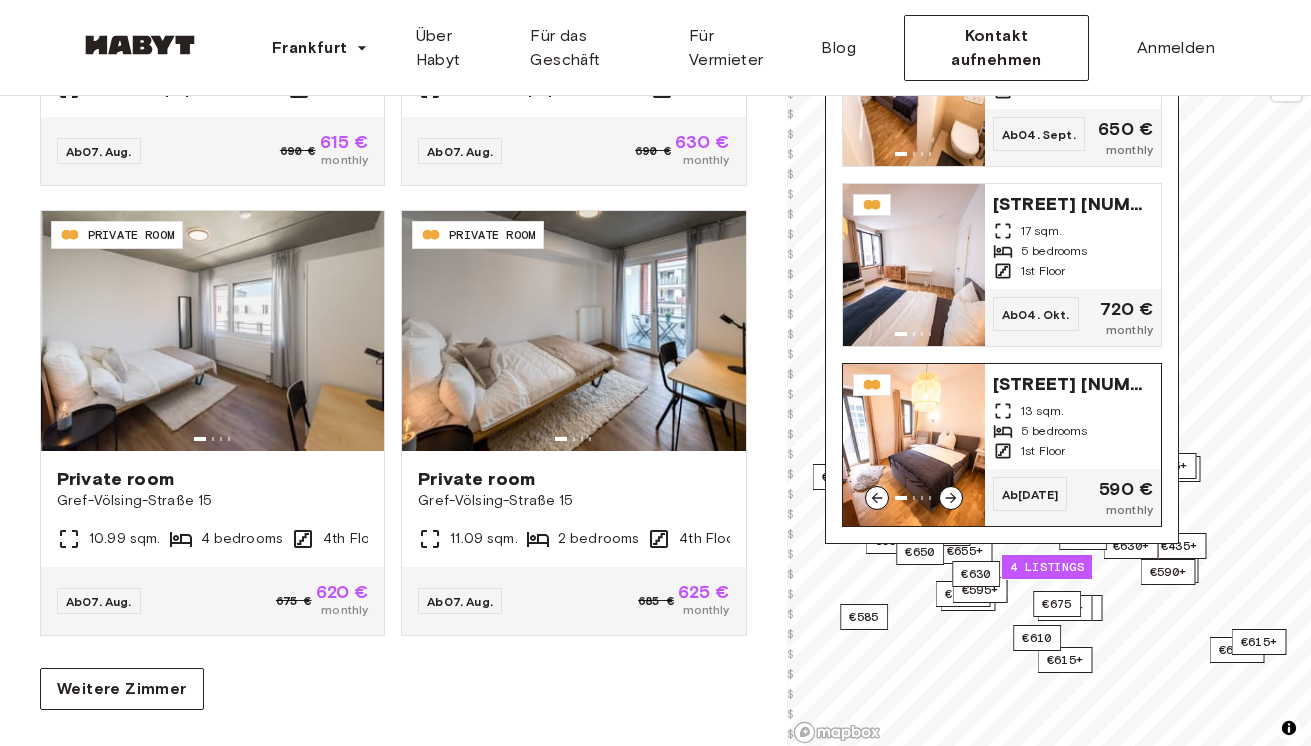 click at bounding box center (914, 445) 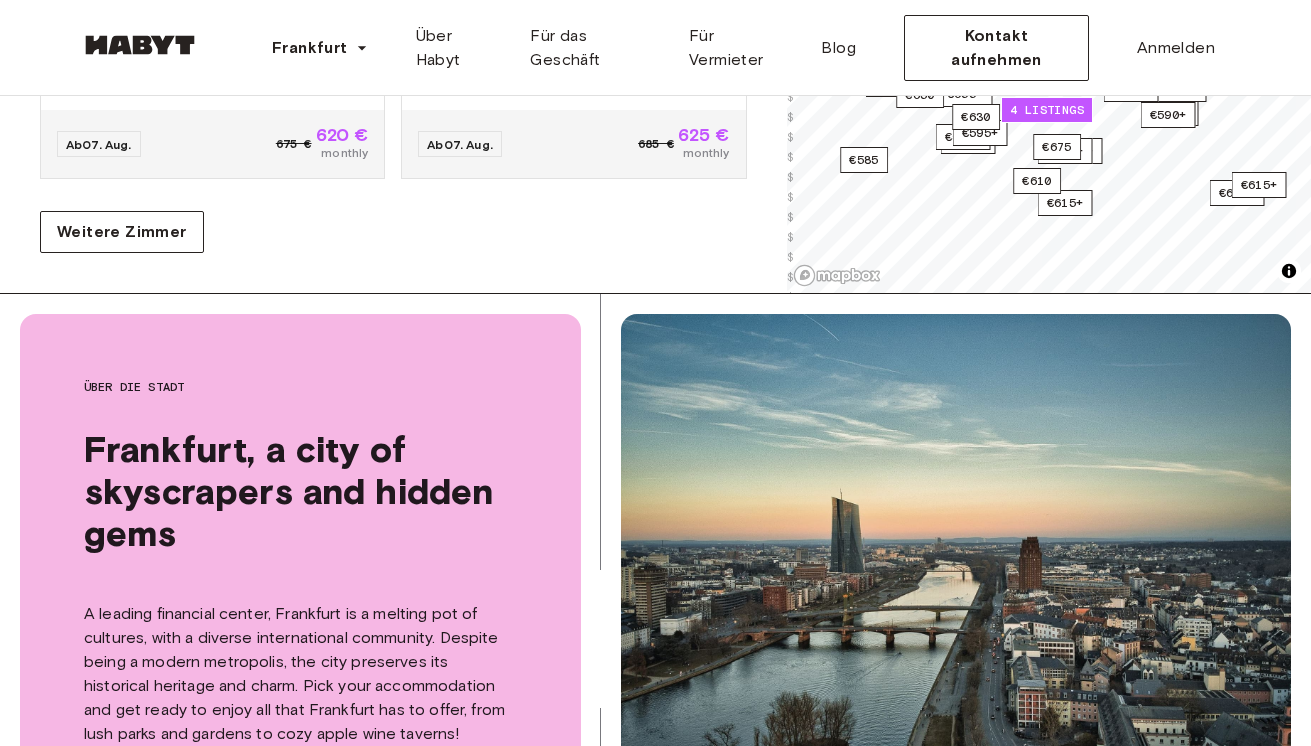 scroll, scrollTop: 766, scrollLeft: 0, axis: vertical 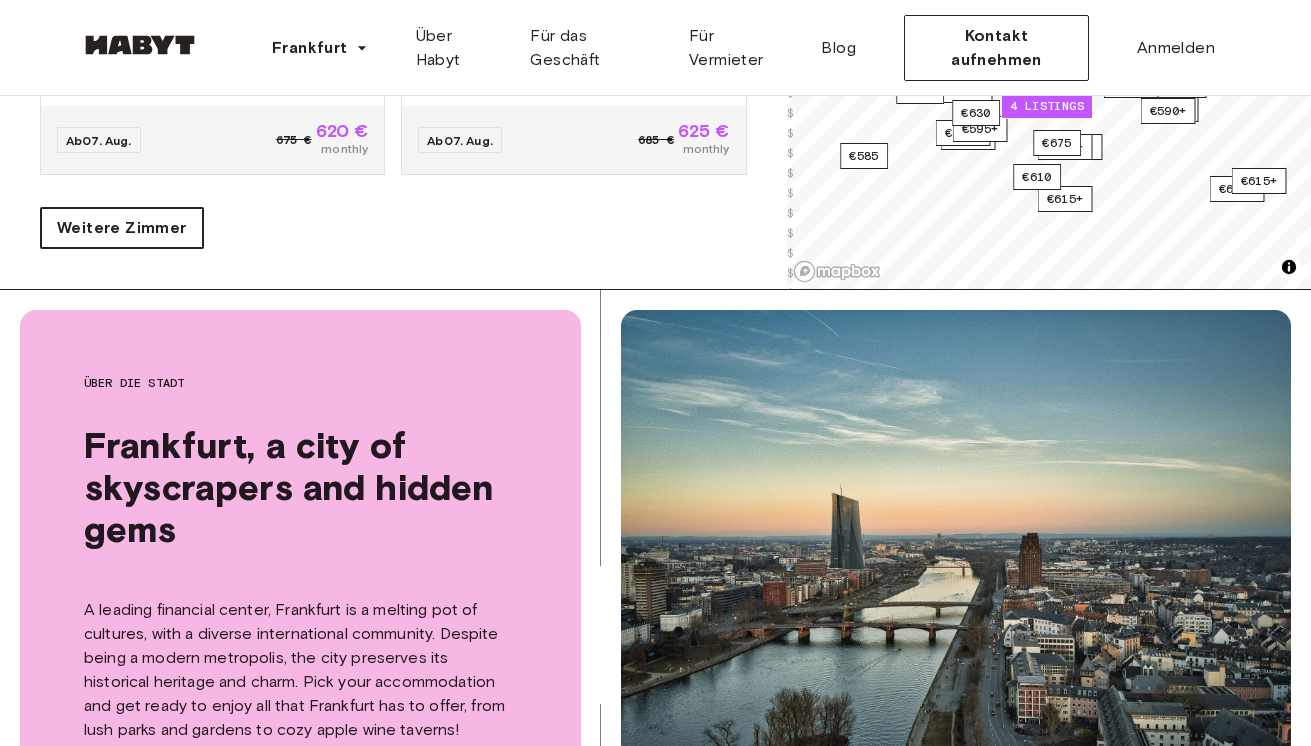 click on "Weitere Zimmer" at bounding box center [122, 228] 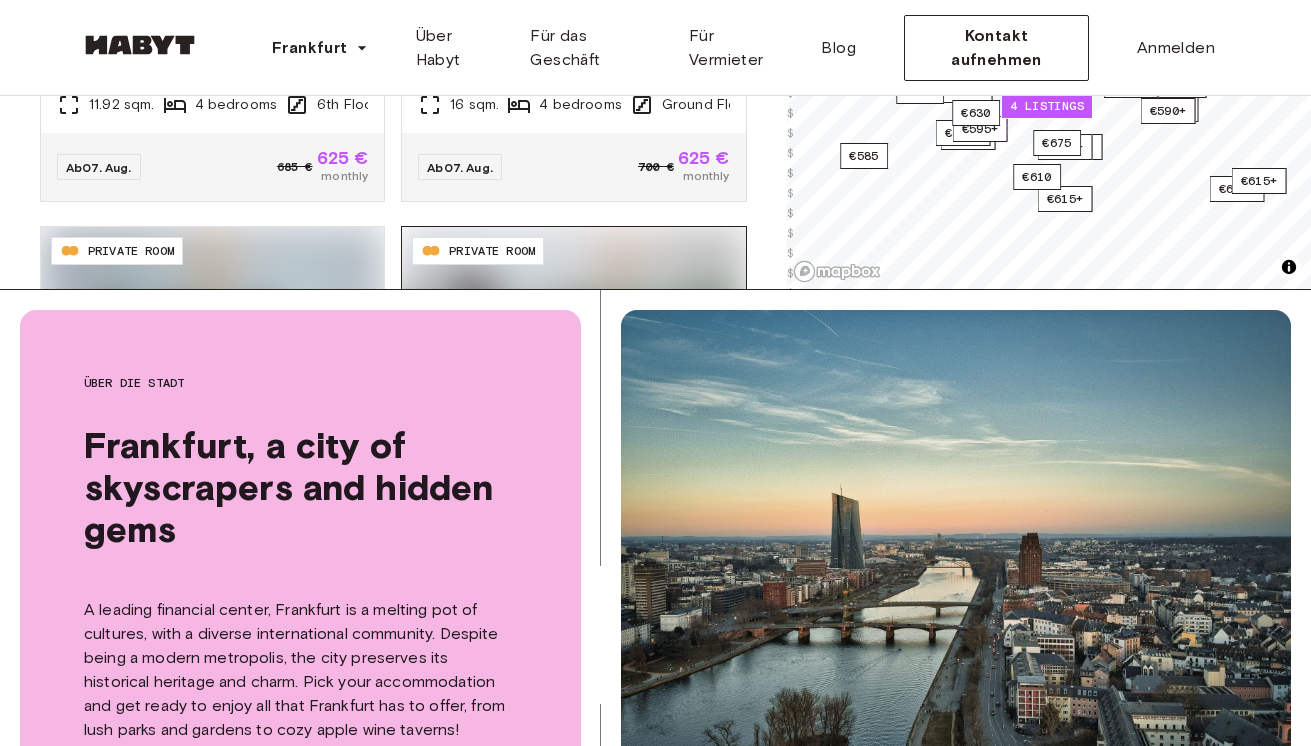 scroll, scrollTop: 9338, scrollLeft: 0, axis: vertical 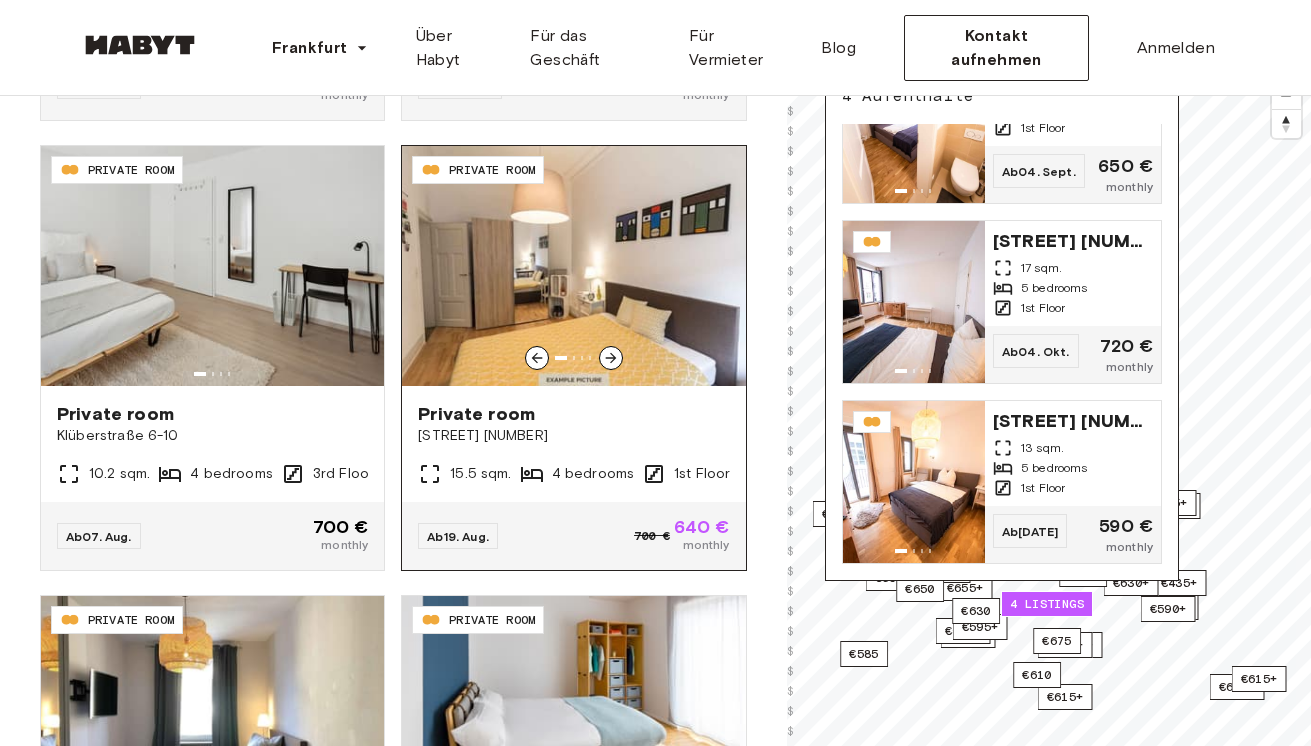 click 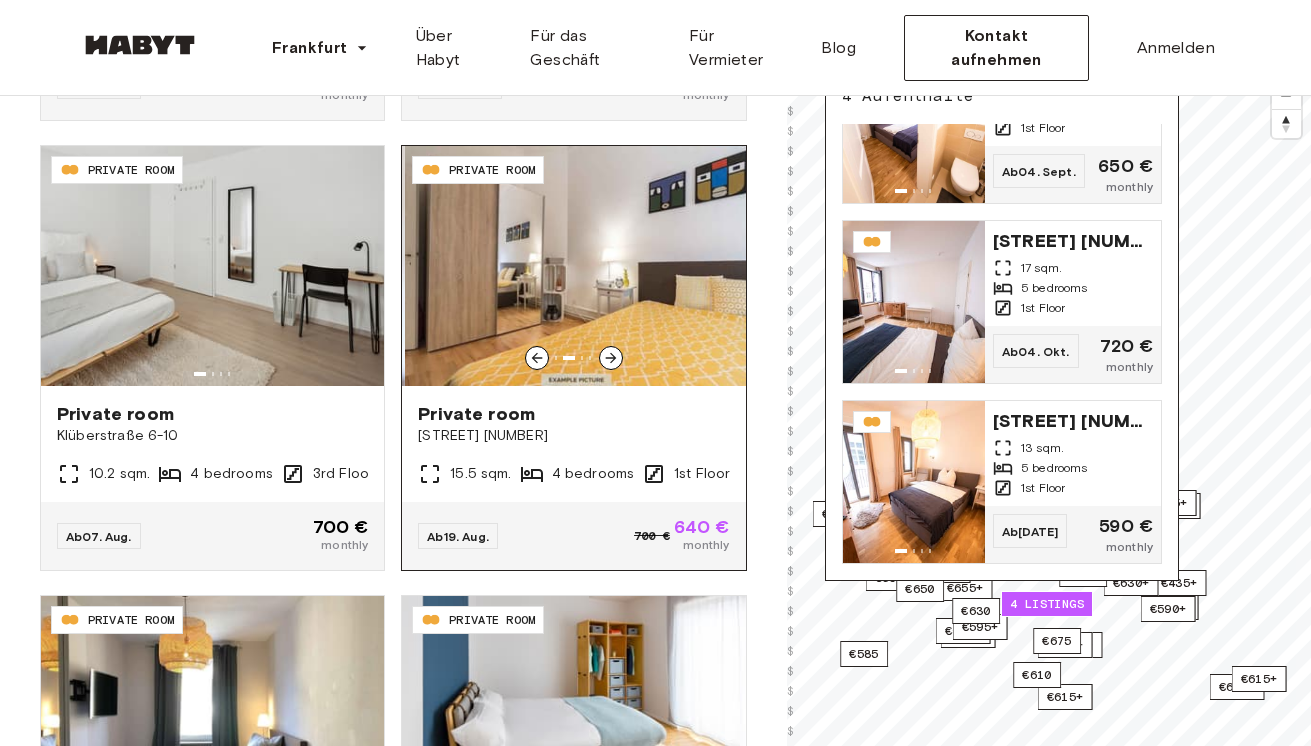click 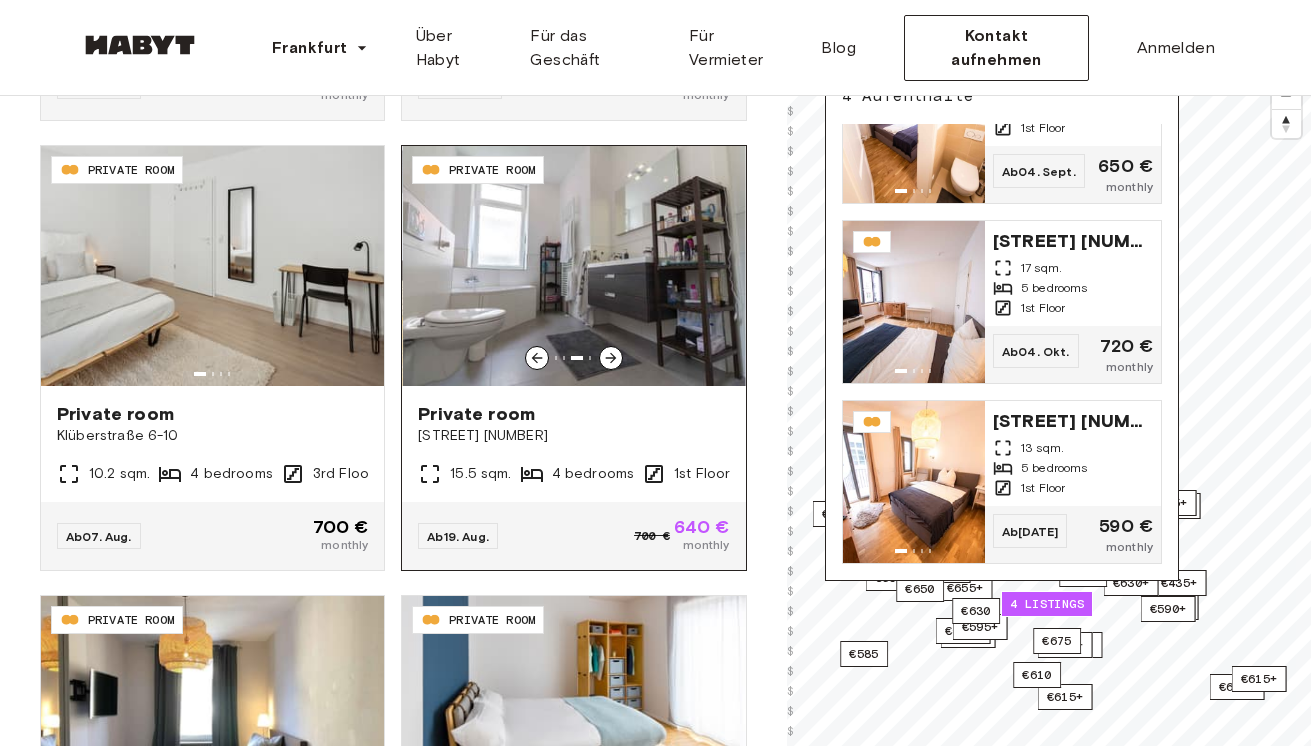 click 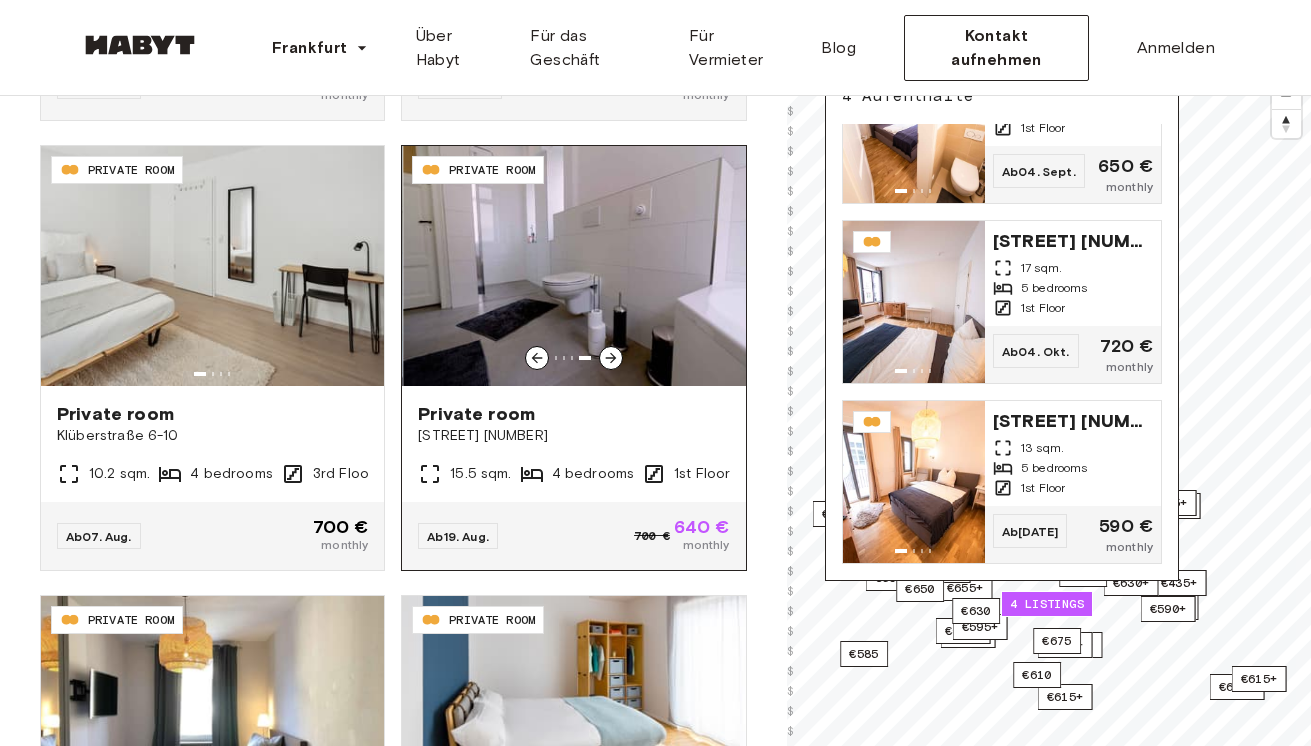 click 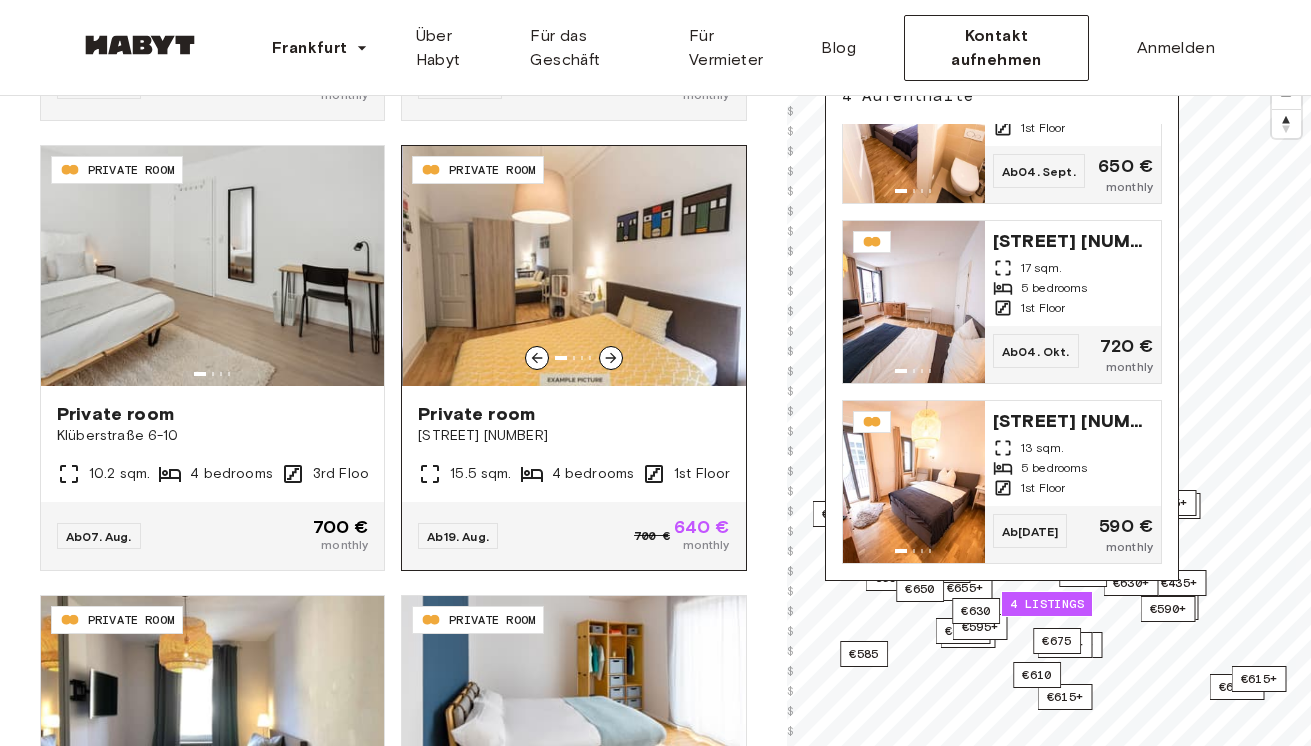 click 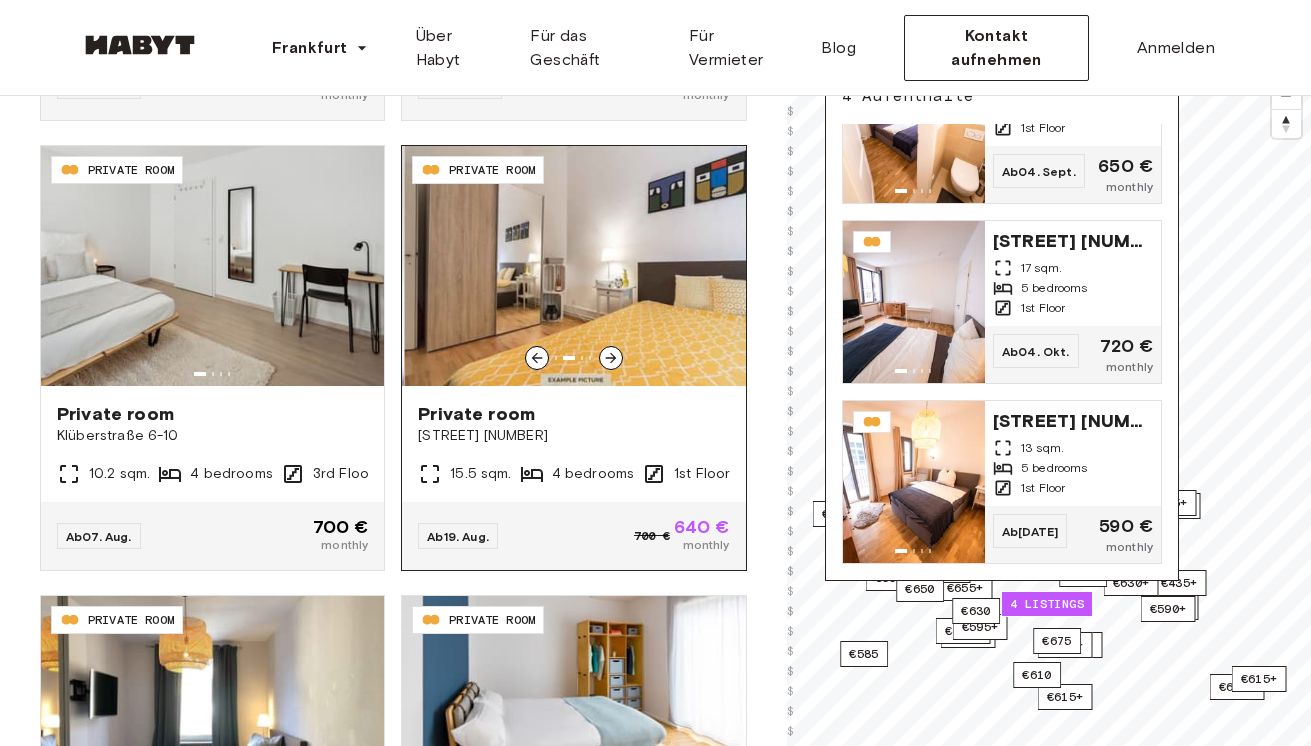 click 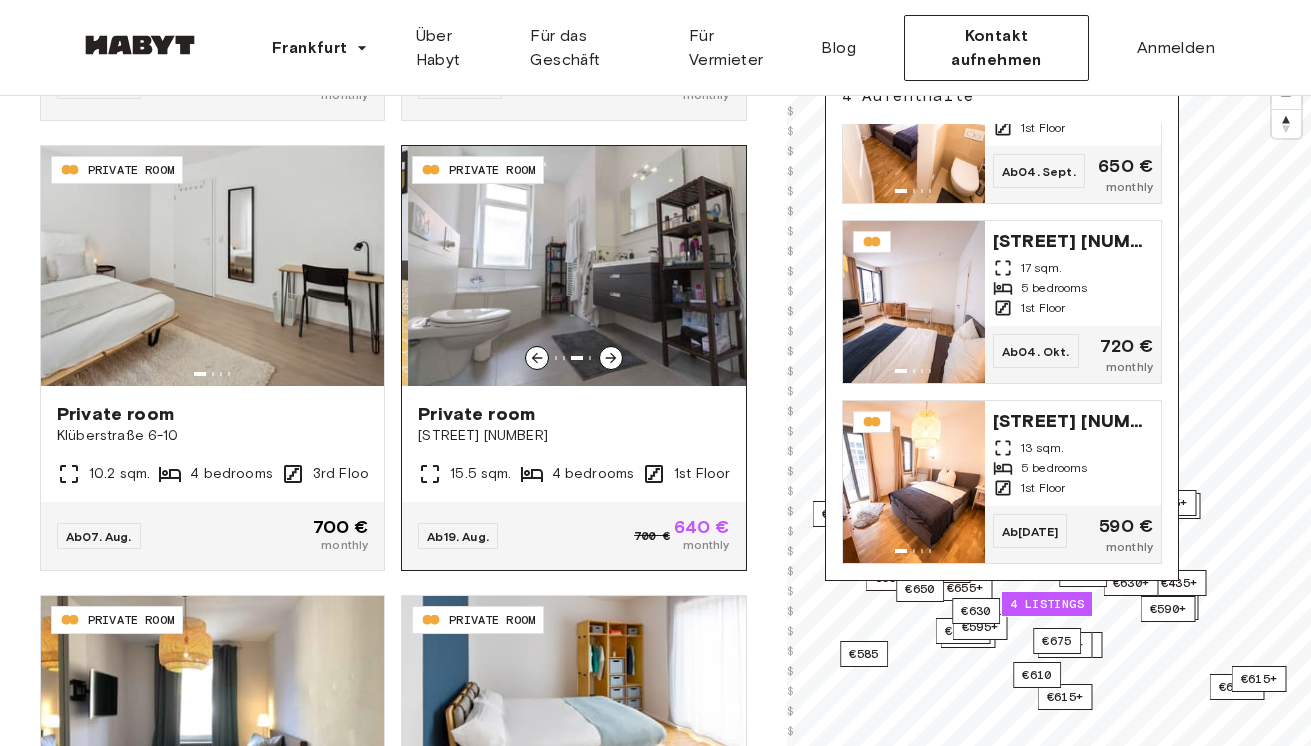 click 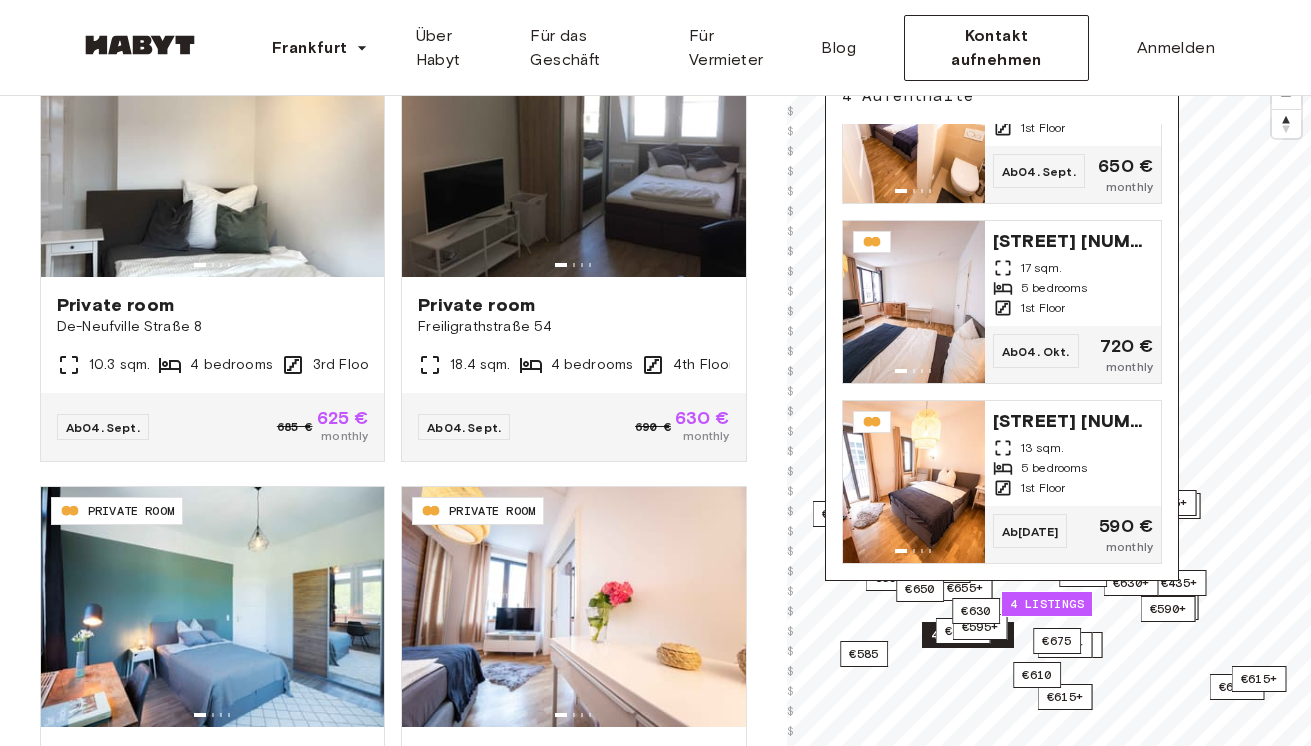 scroll, scrollTop: 12615, scrollLeft: 0, axis: vertical 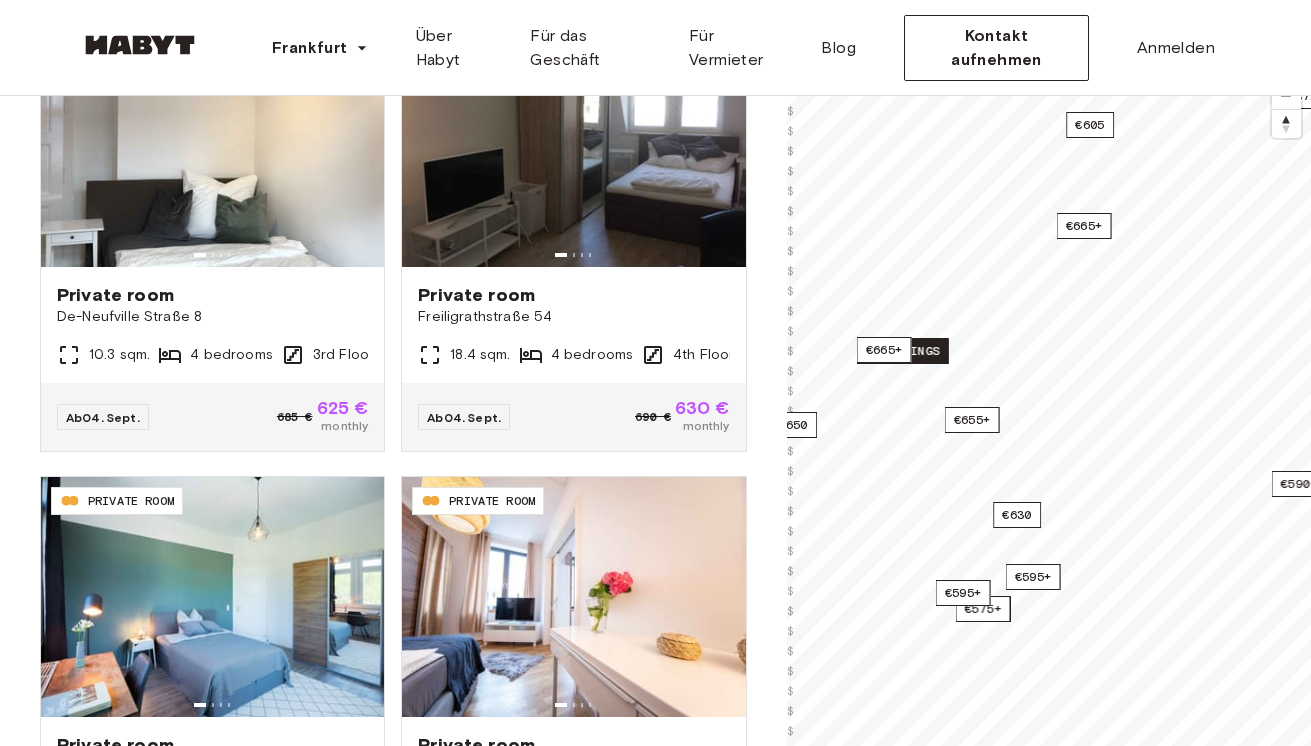 click on "2 listings" at bounding box center [903, 351] 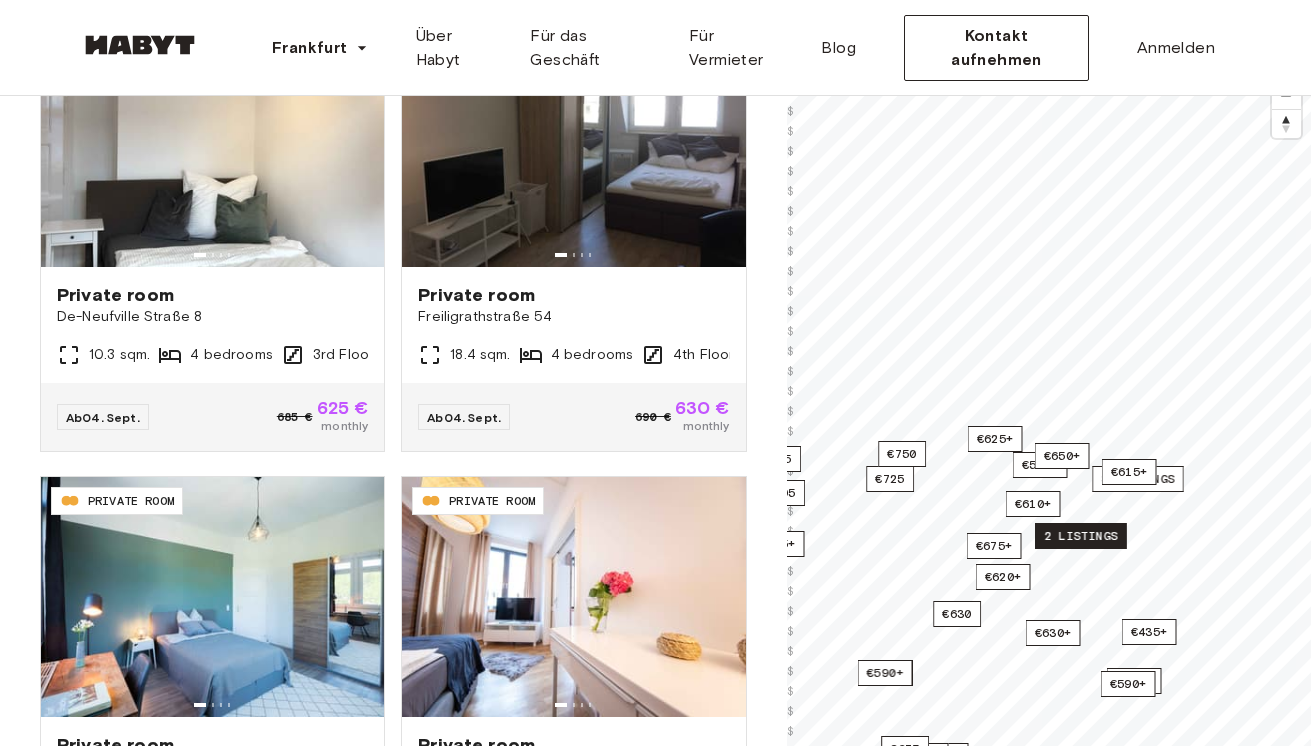 click on "2 listings" at bounding box center (1081, 536) 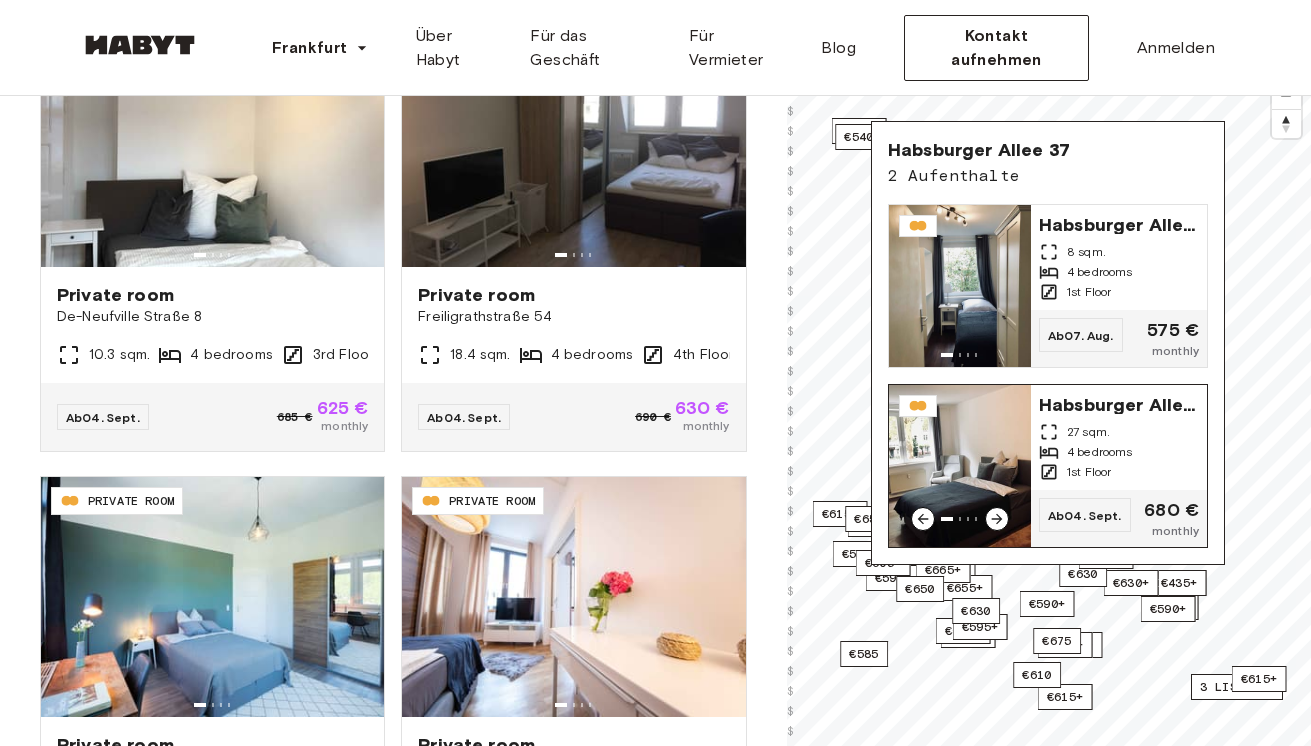 click at bounding box center (960, 466) 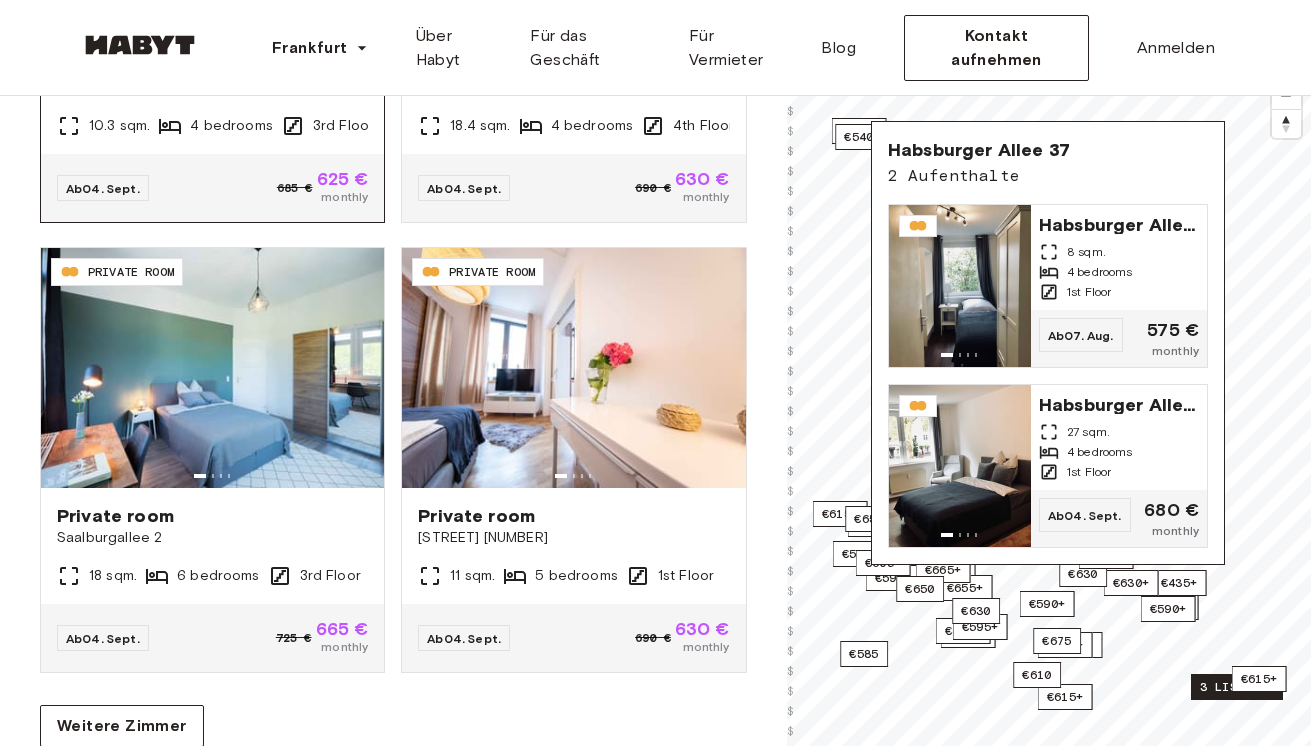 scroll, scrollTop: 12844, scrollLeft: 0, axis: vertical 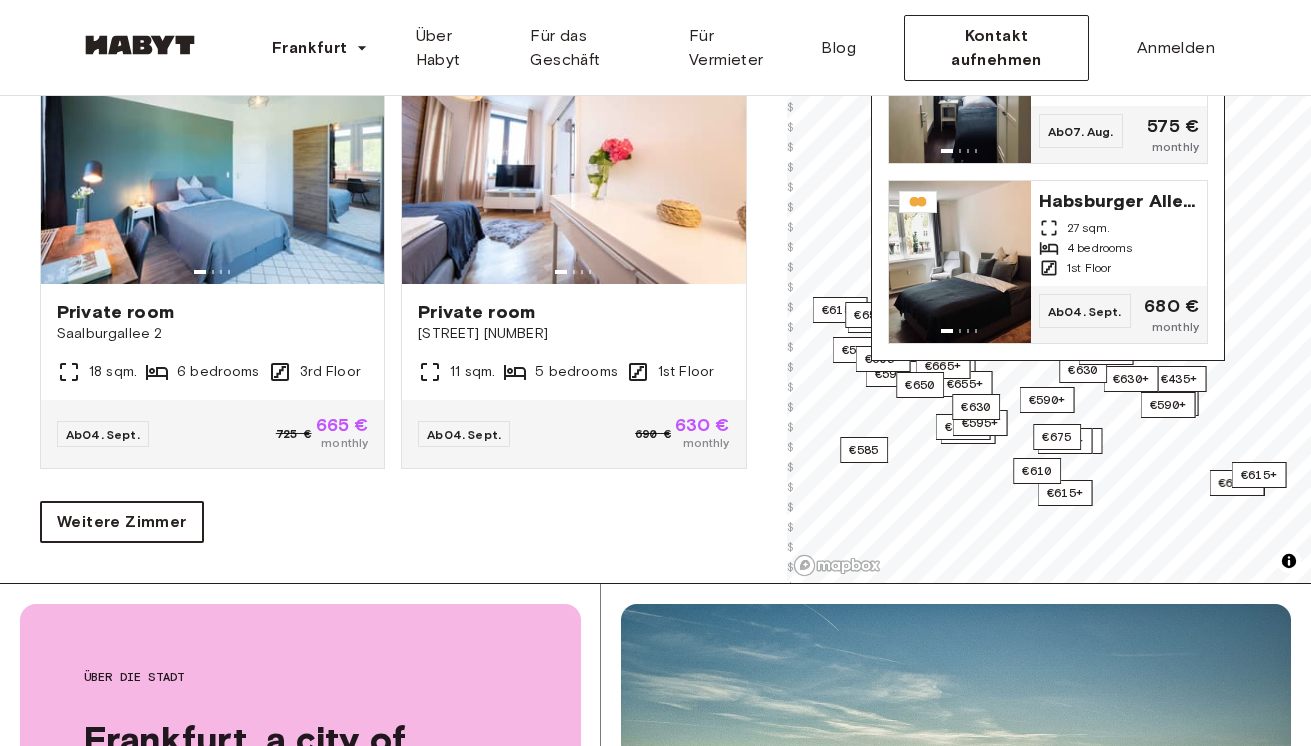 click on "Weitere Zimmer" at bounding box center [122, 522] 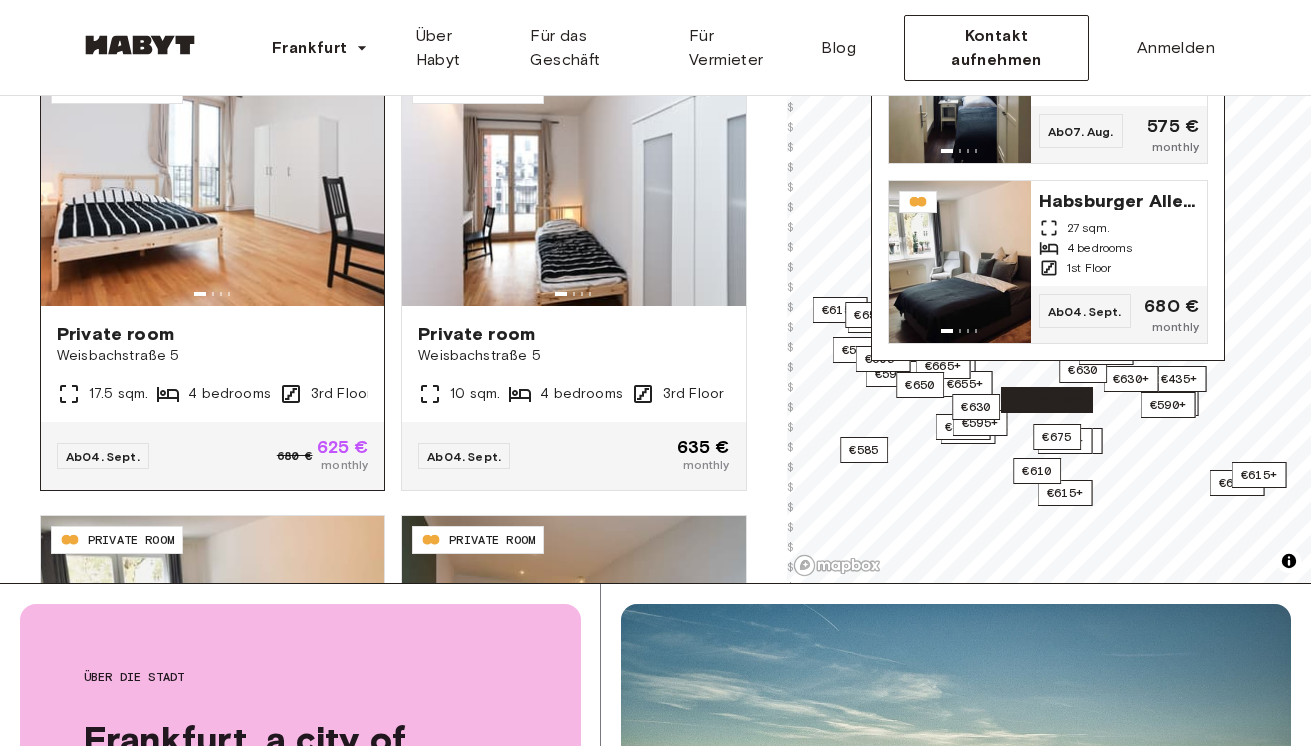 scroll, scrollTop: 13755, scrollLeft: 0, axis: vertical 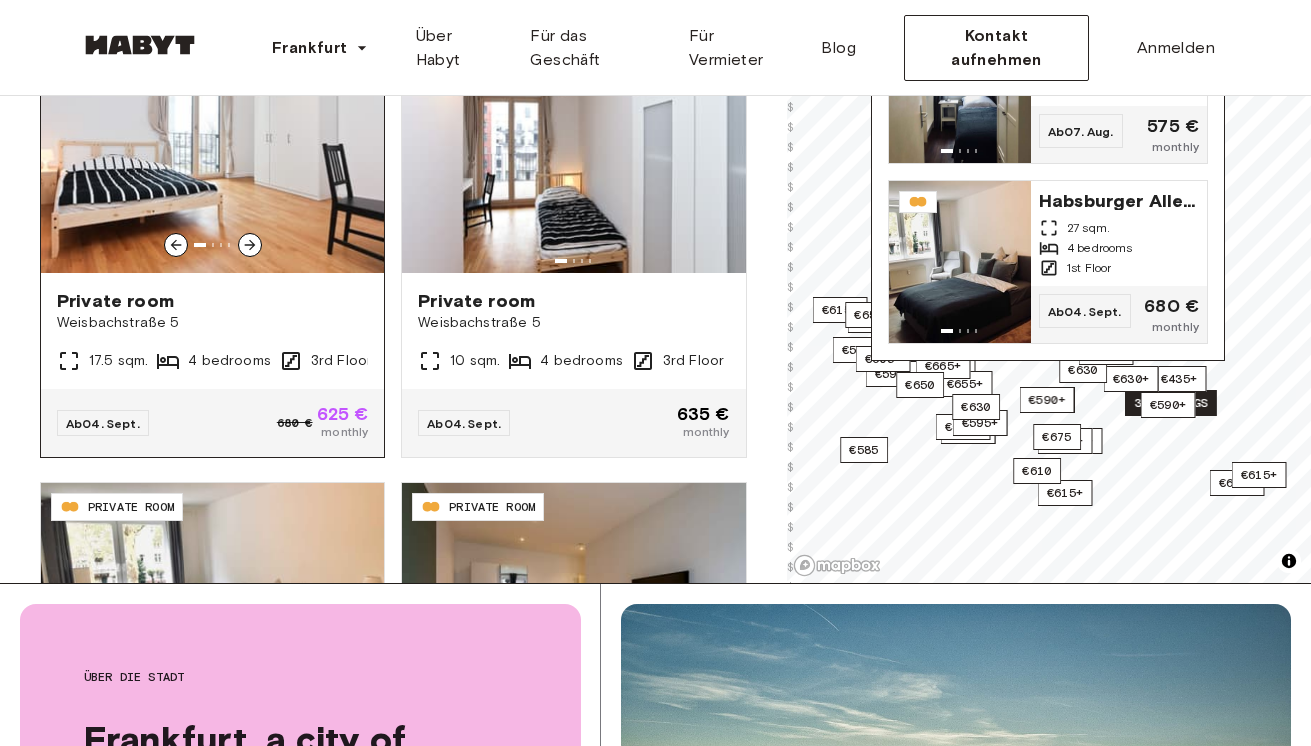 click at bounding box center (212, 153) 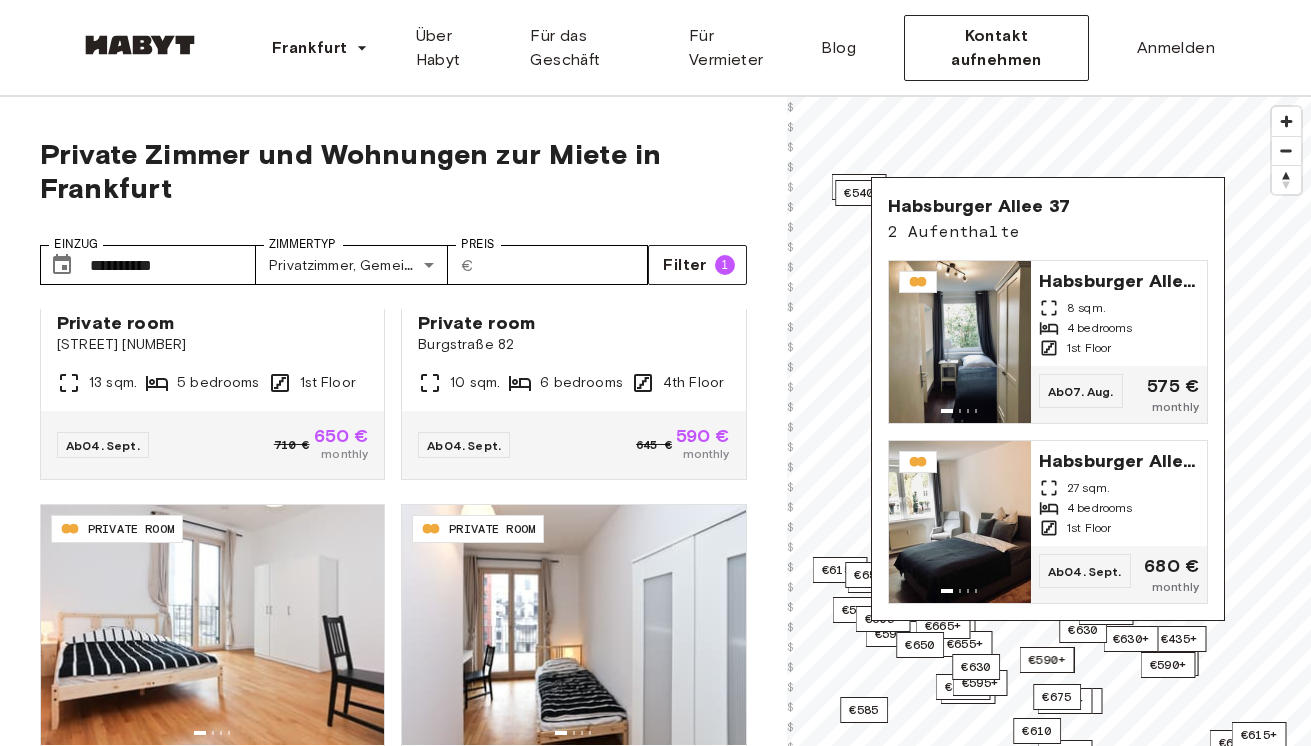 scroll, scrollTop: 0, scrollLeft: 0, axis: both 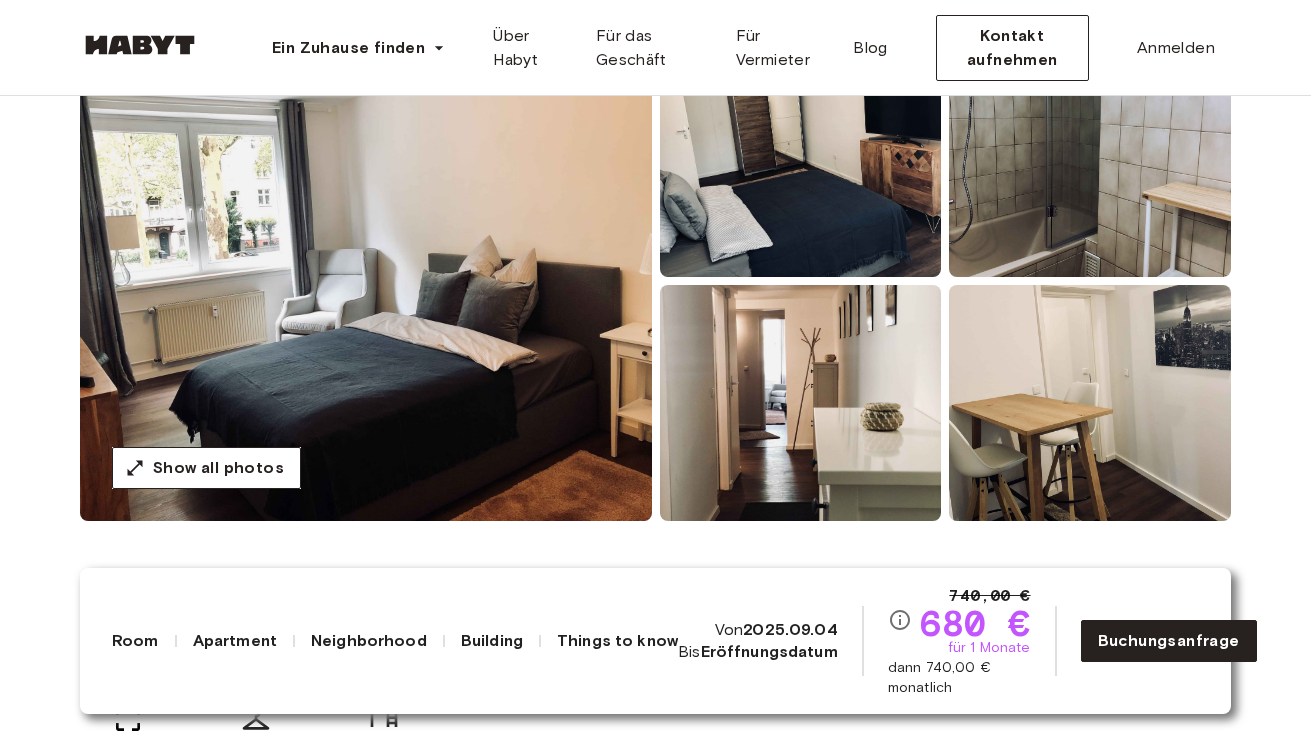click at bounding box center (366, 281) 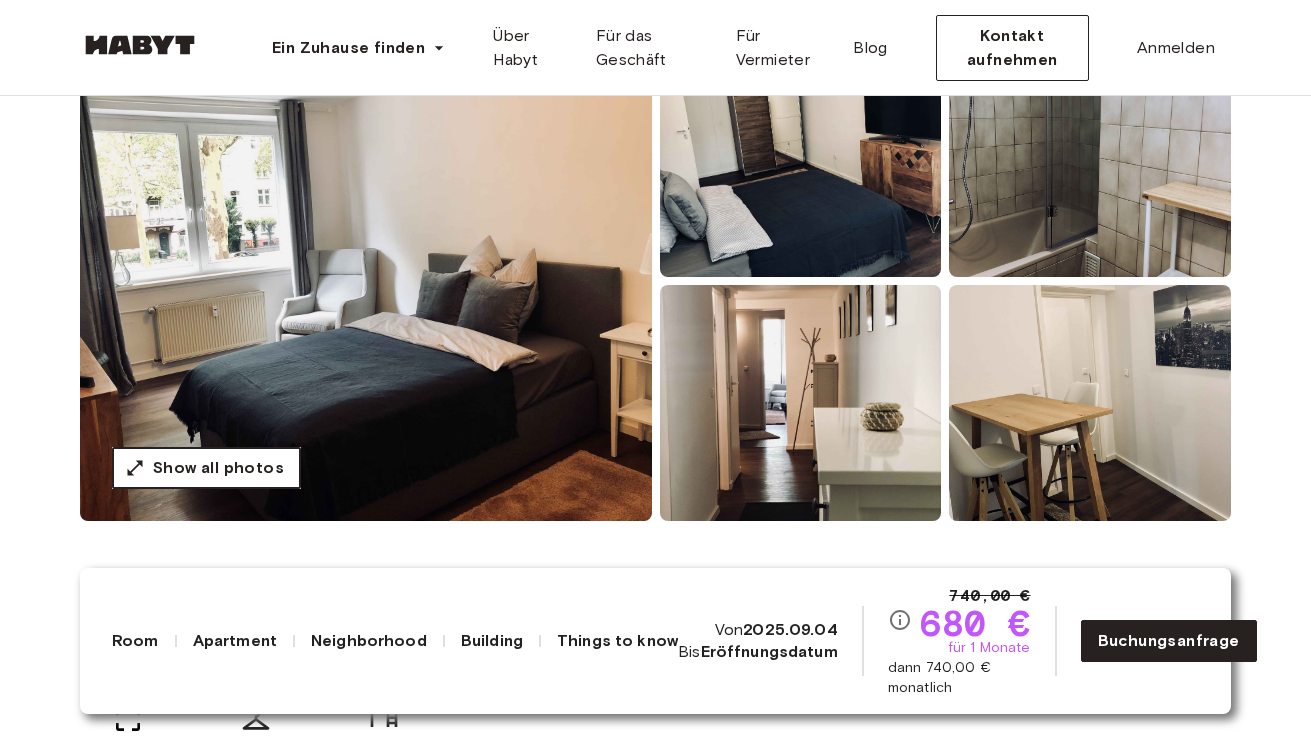 click on "Show all photos" at bounding box center [218, 468] 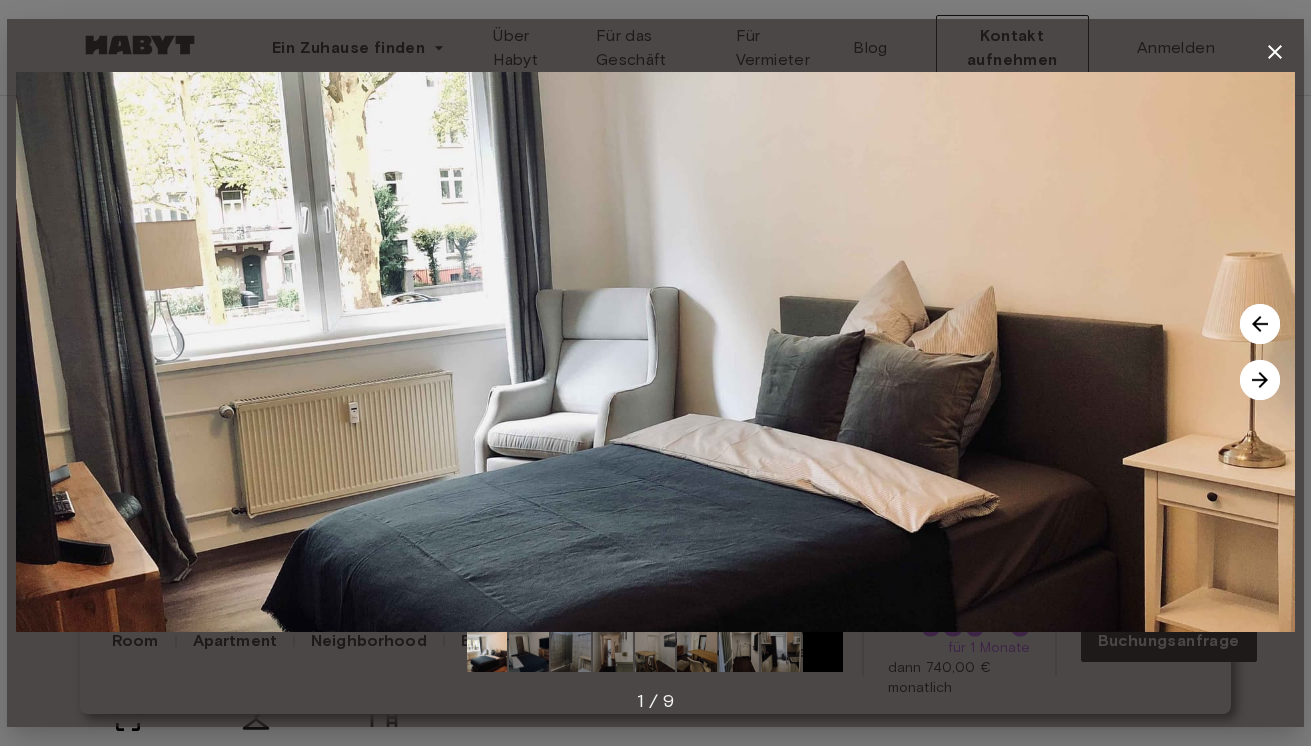click at bounding box center [1260, 380] 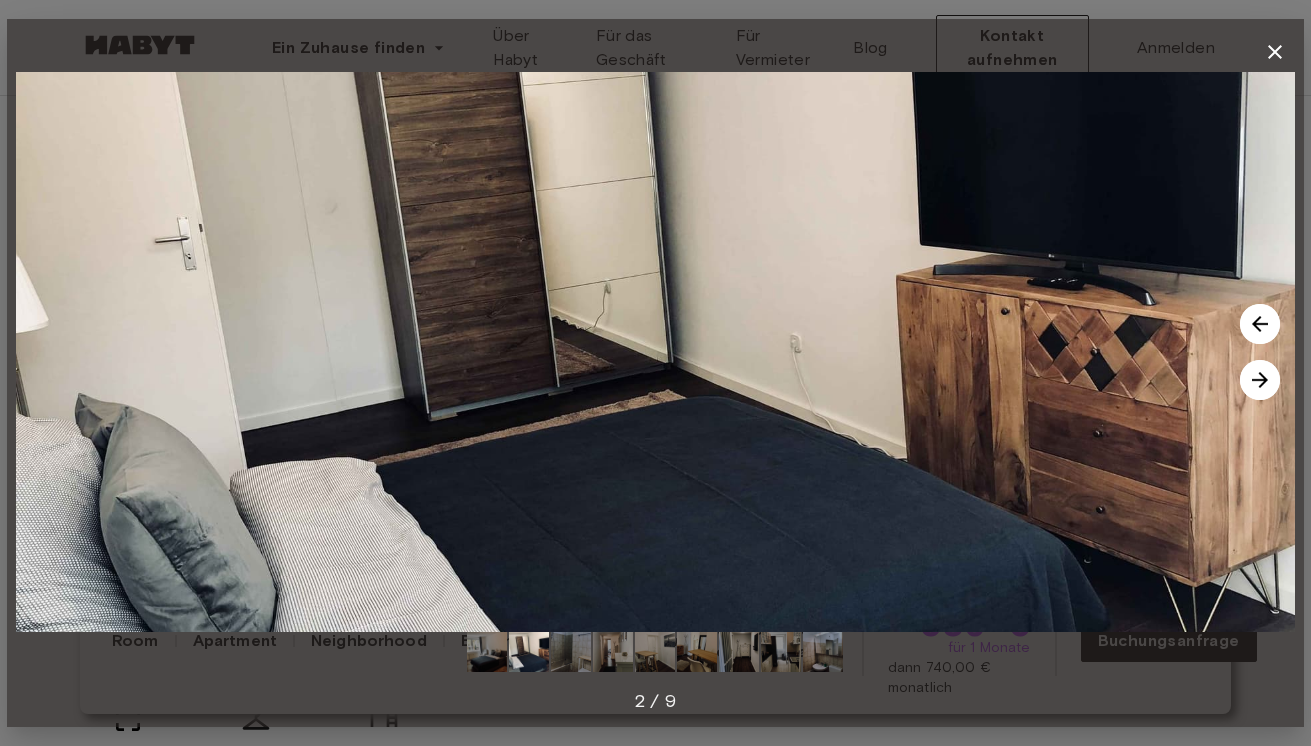 click at bounding box center (1260, 380) 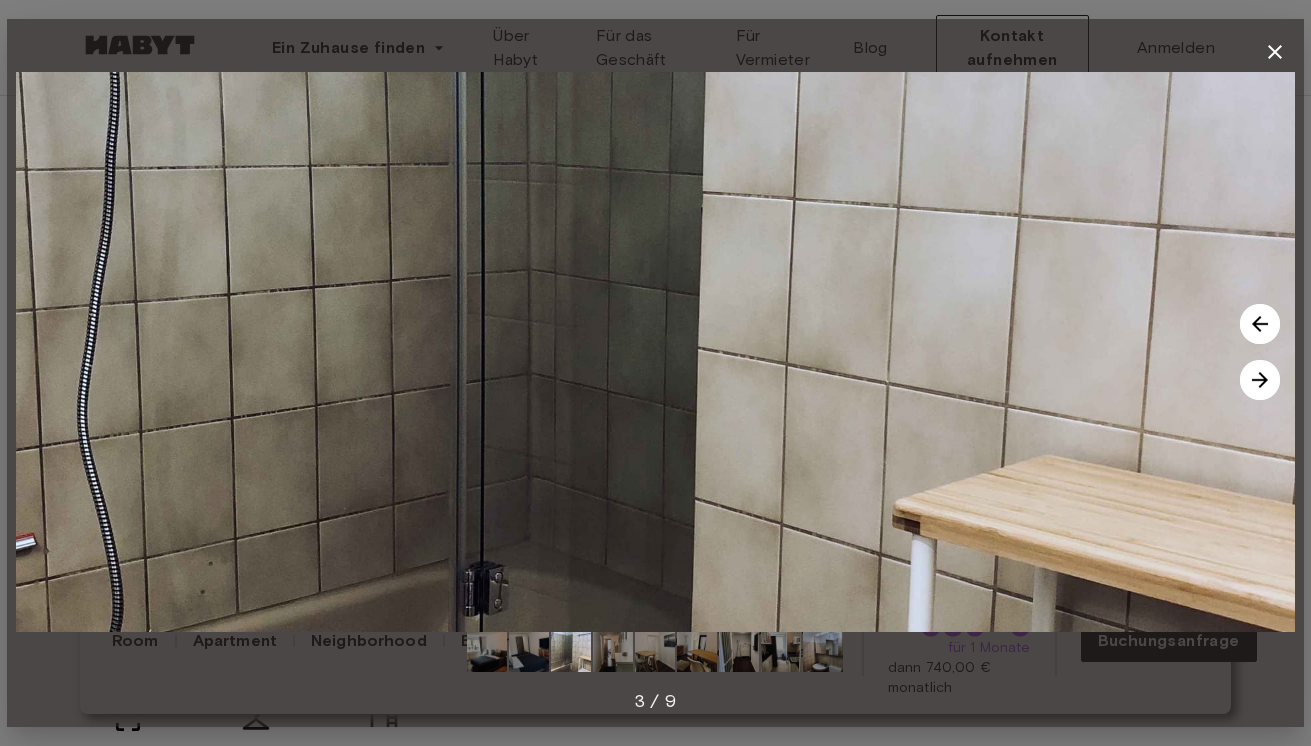 click at bounding box center (1260, 380) 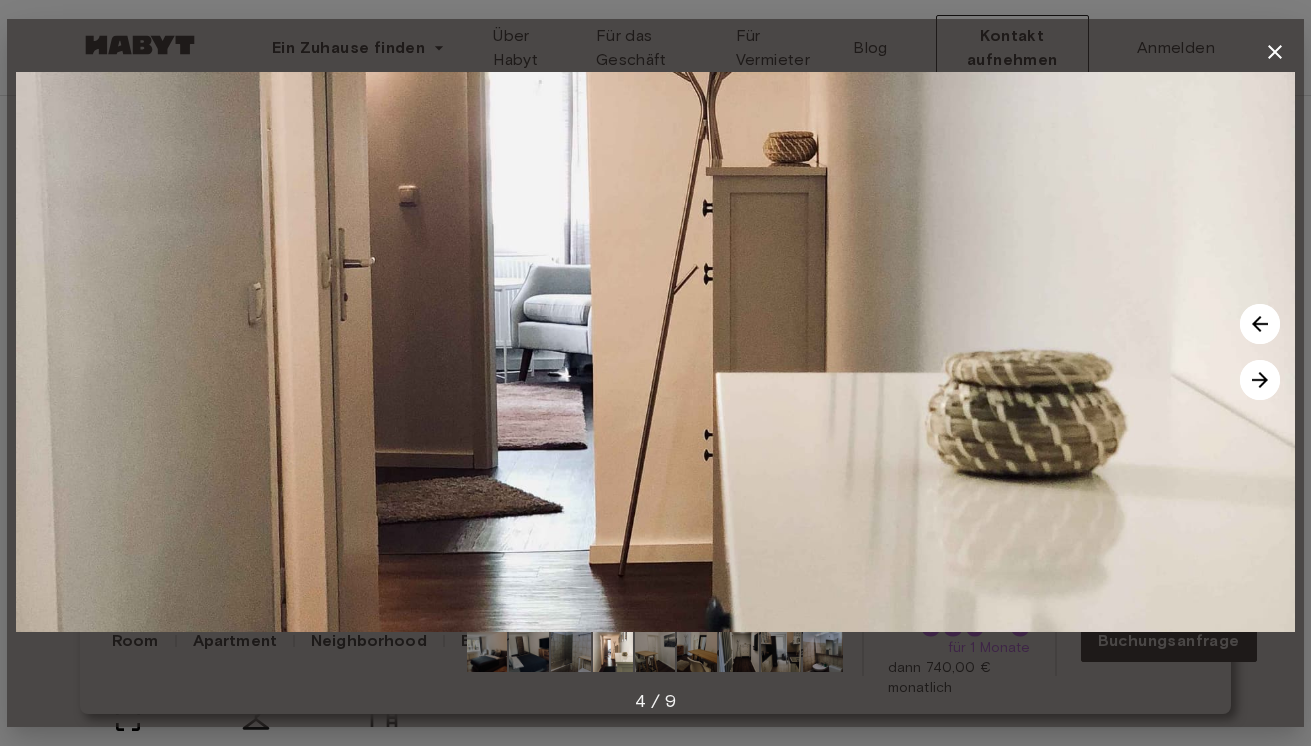 click at bounding box center [1260, 380] 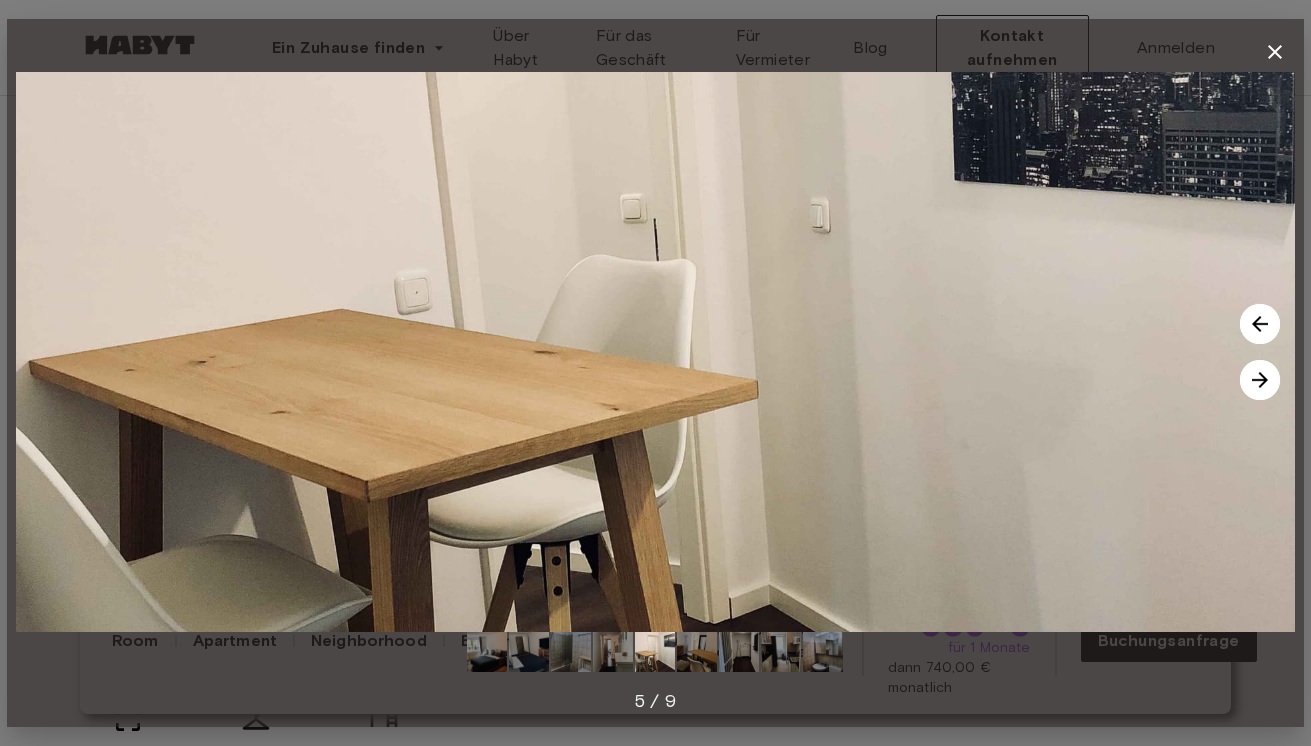 click at bounding box center [1260, 380] 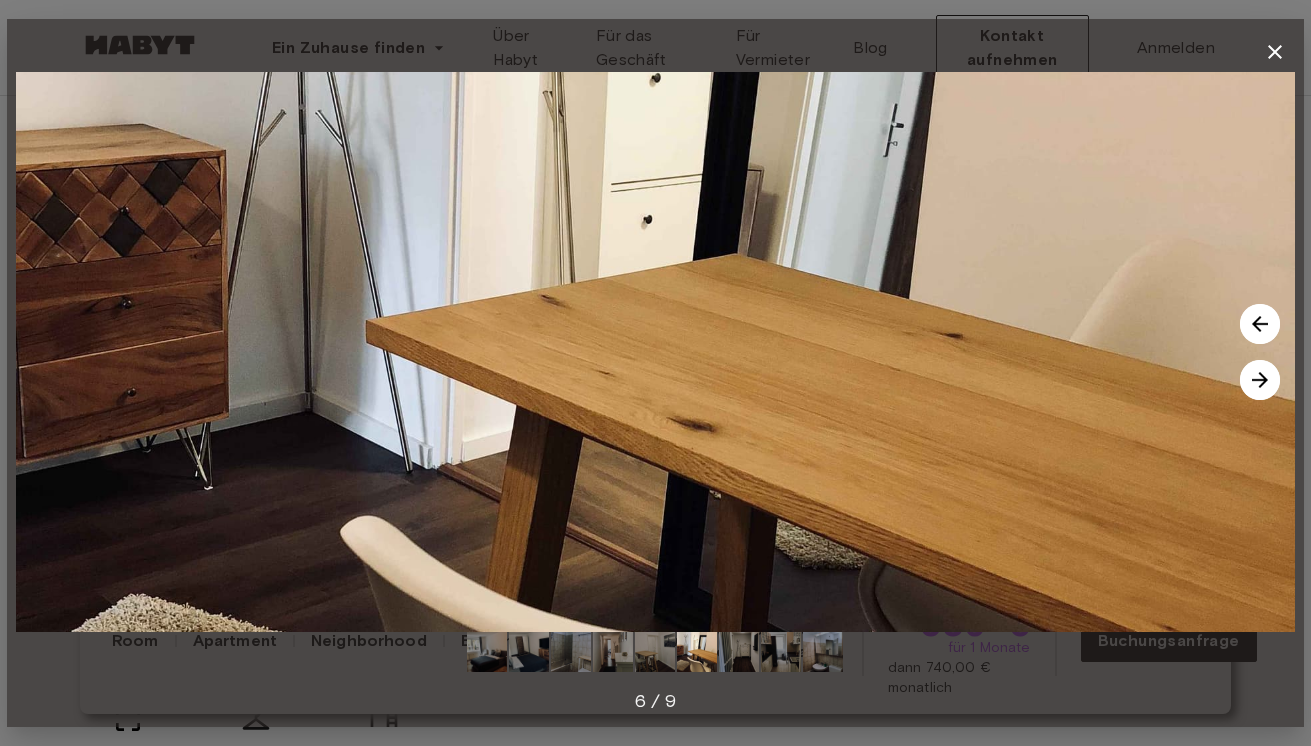 click at bounding box center [1260, 380] 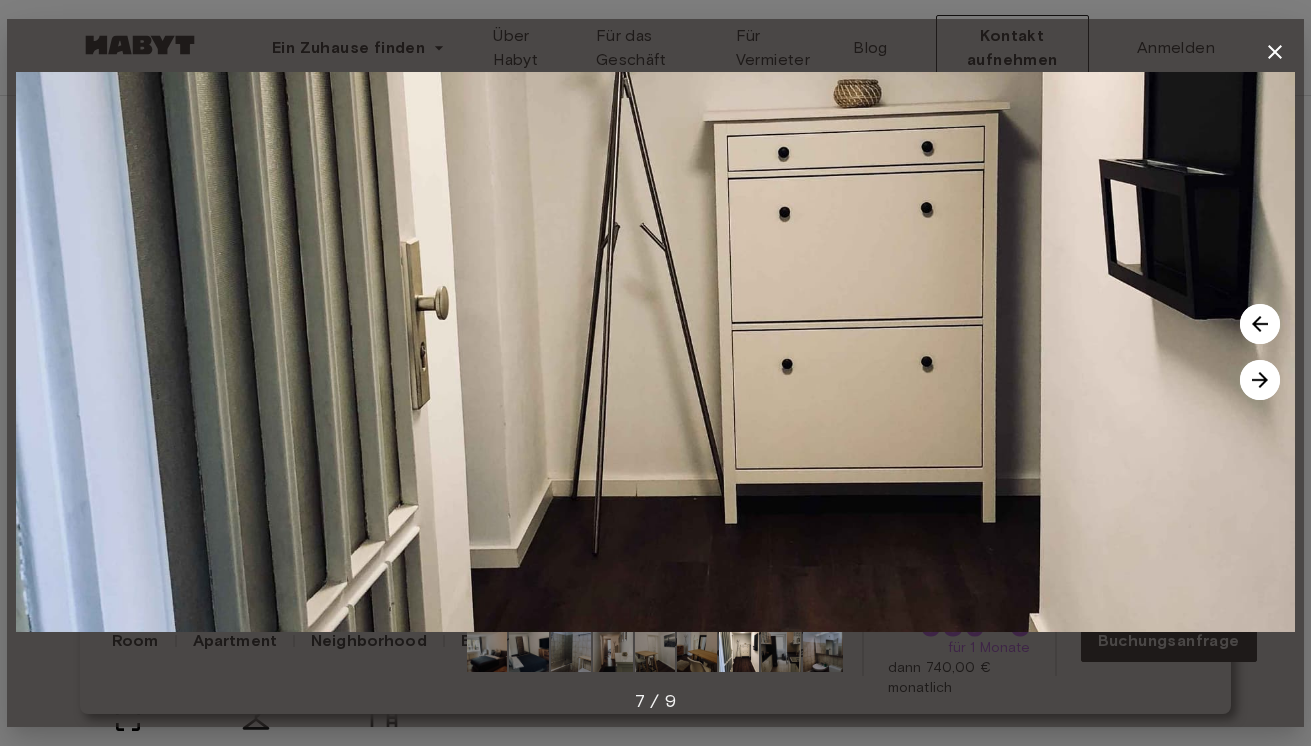 click at bounding box center [1260, 380] 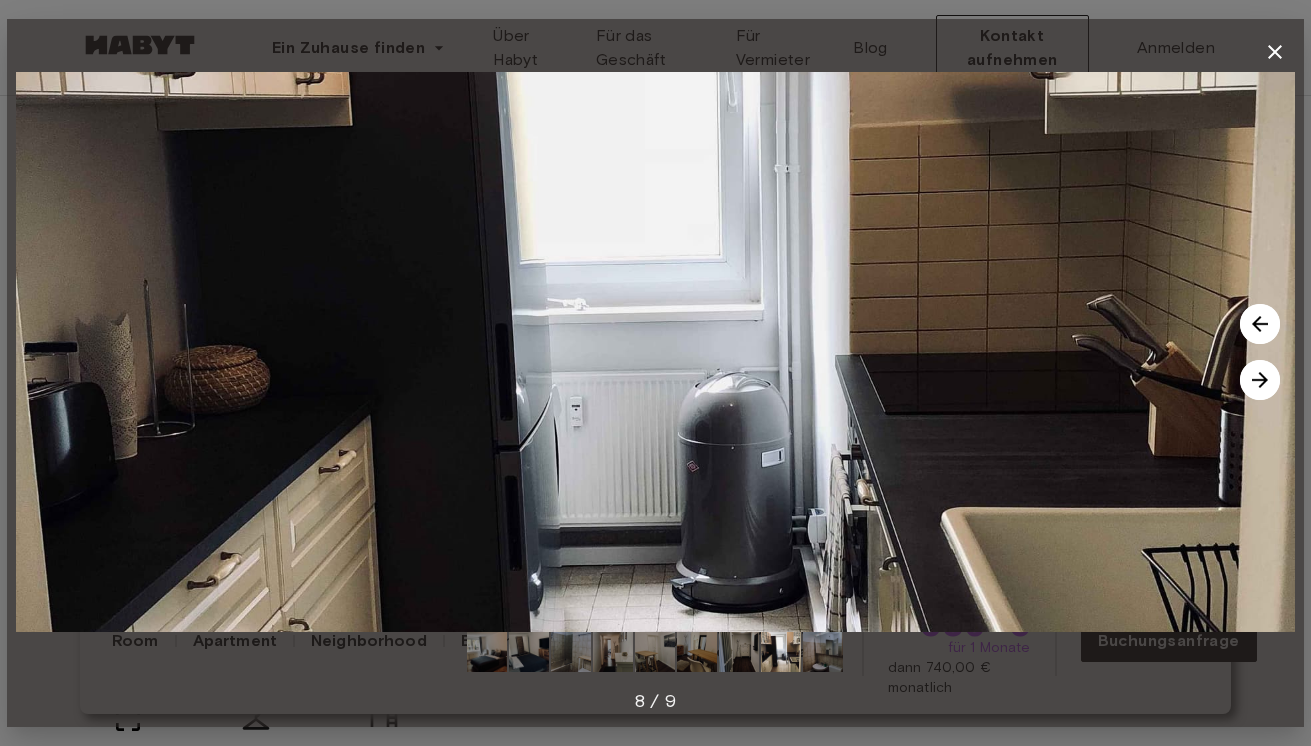 click at bounding box center (1260, 380) 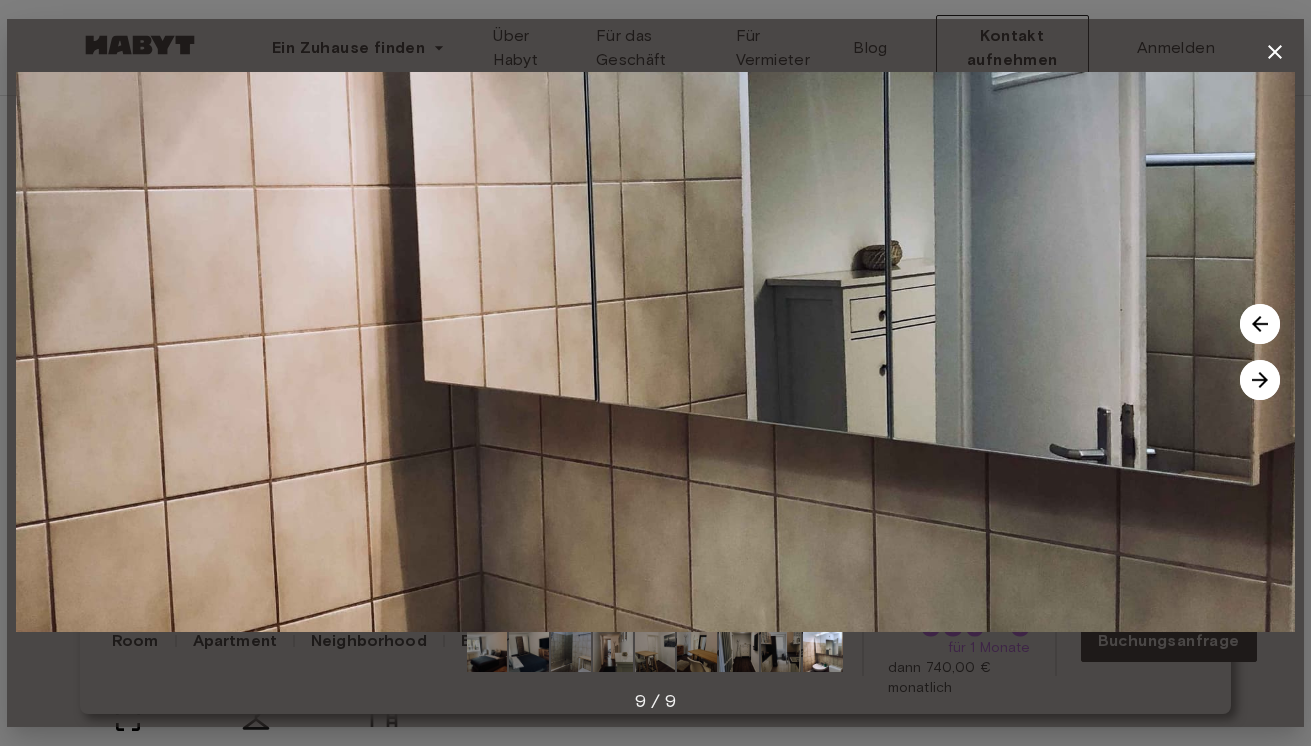 click 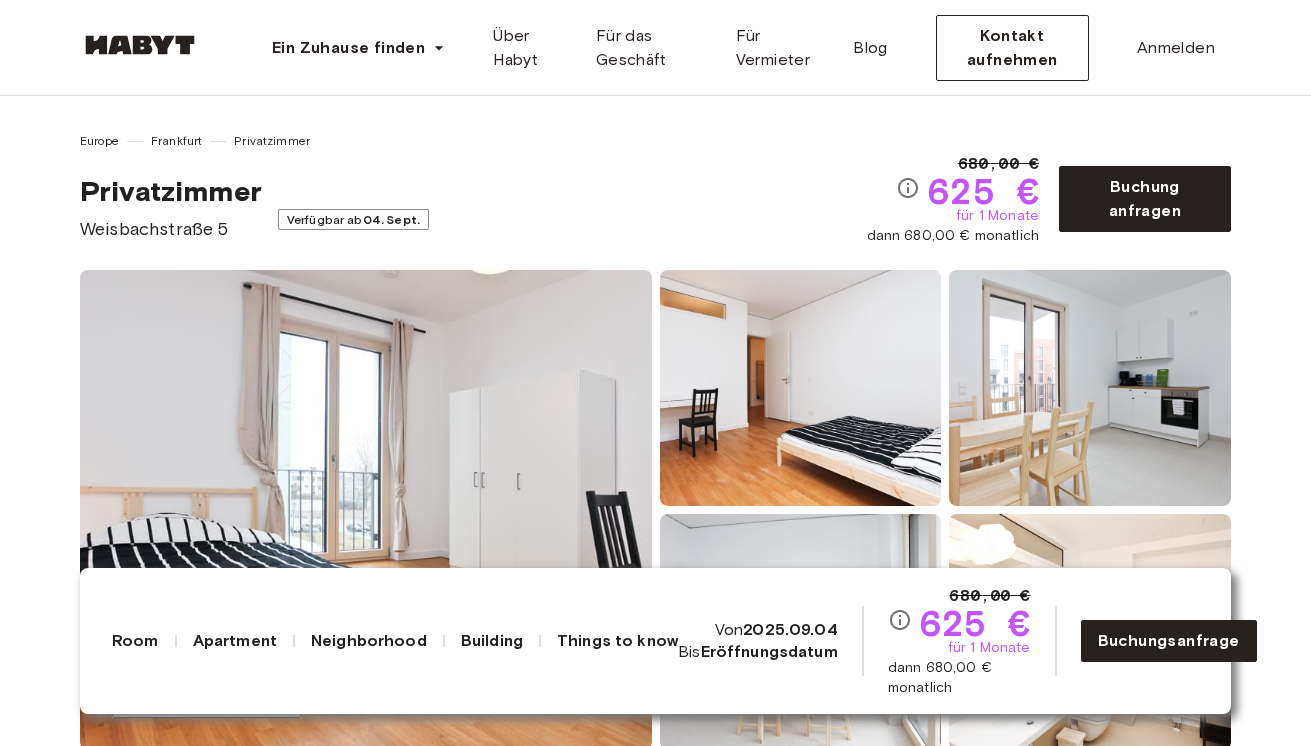 scroll, scrollTop: 112, scrollLeft: 0, axis: vertical 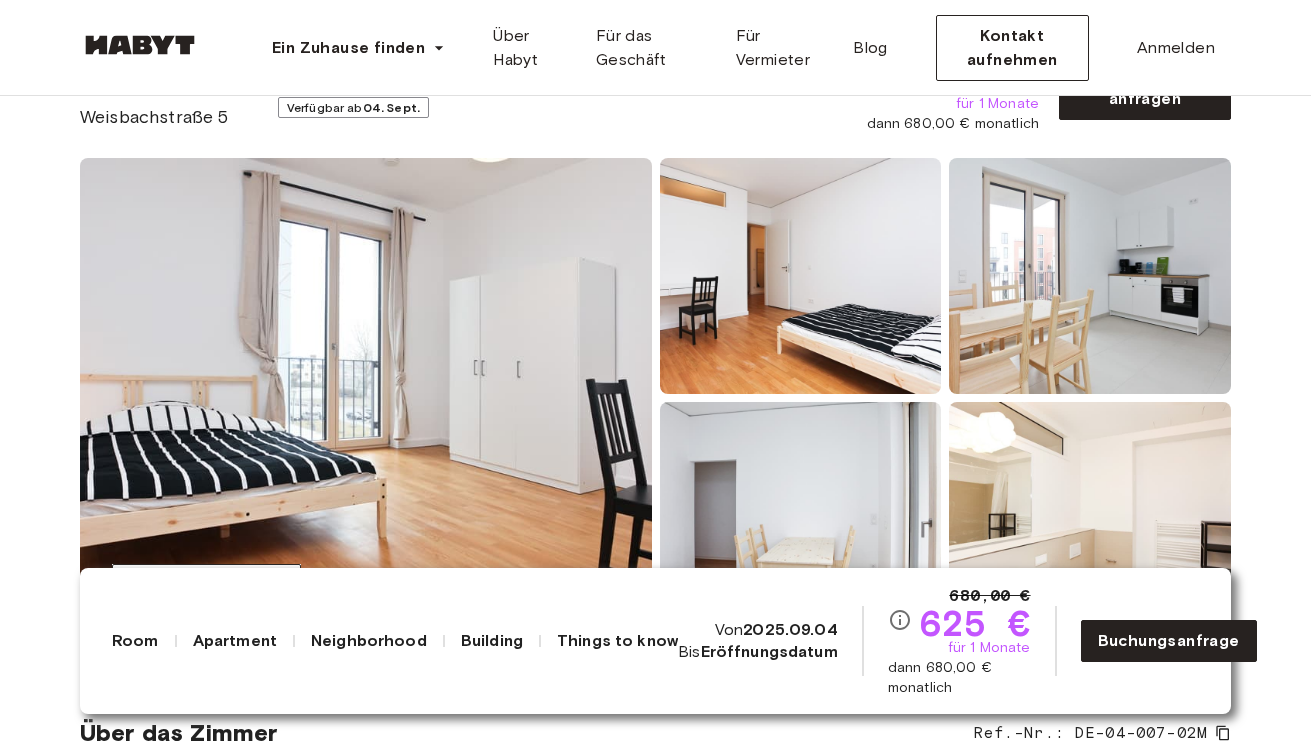 click at bounding box center (366, 398) 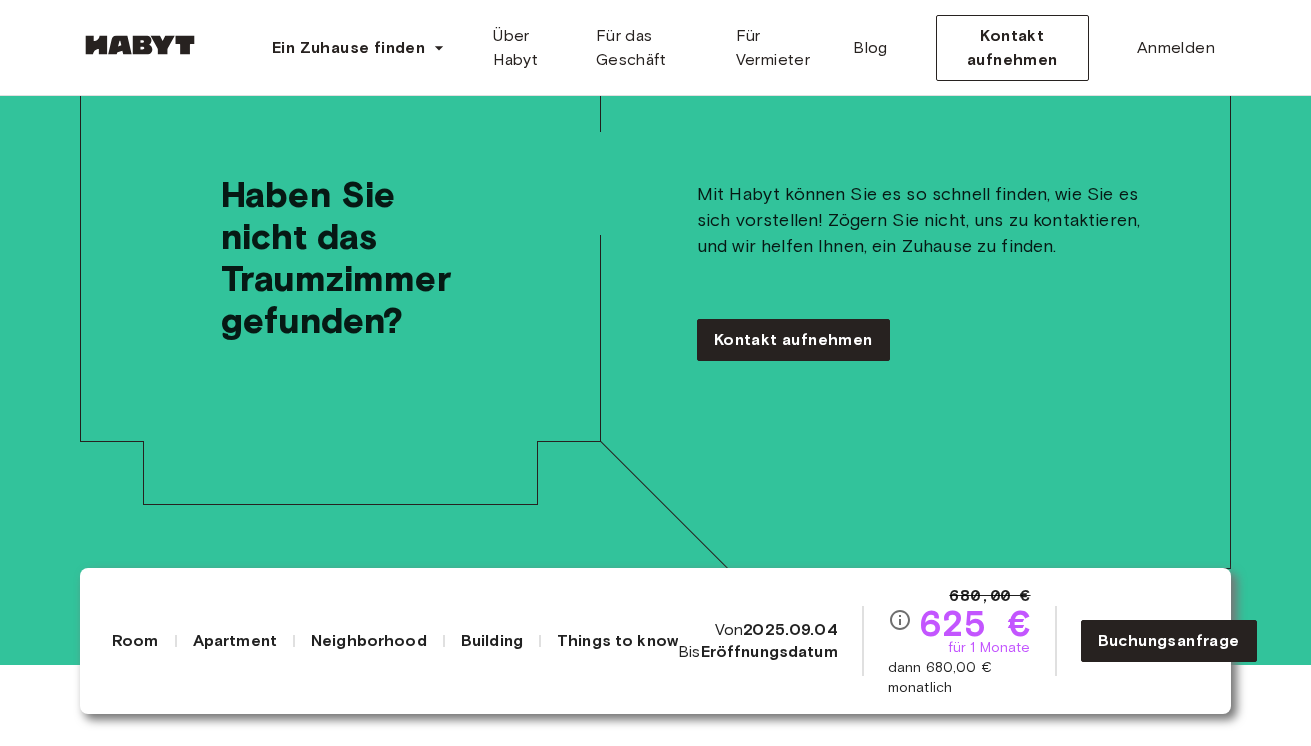 scroll, scrollTop: 5689, scrollLeft: 0, axis: vertical 